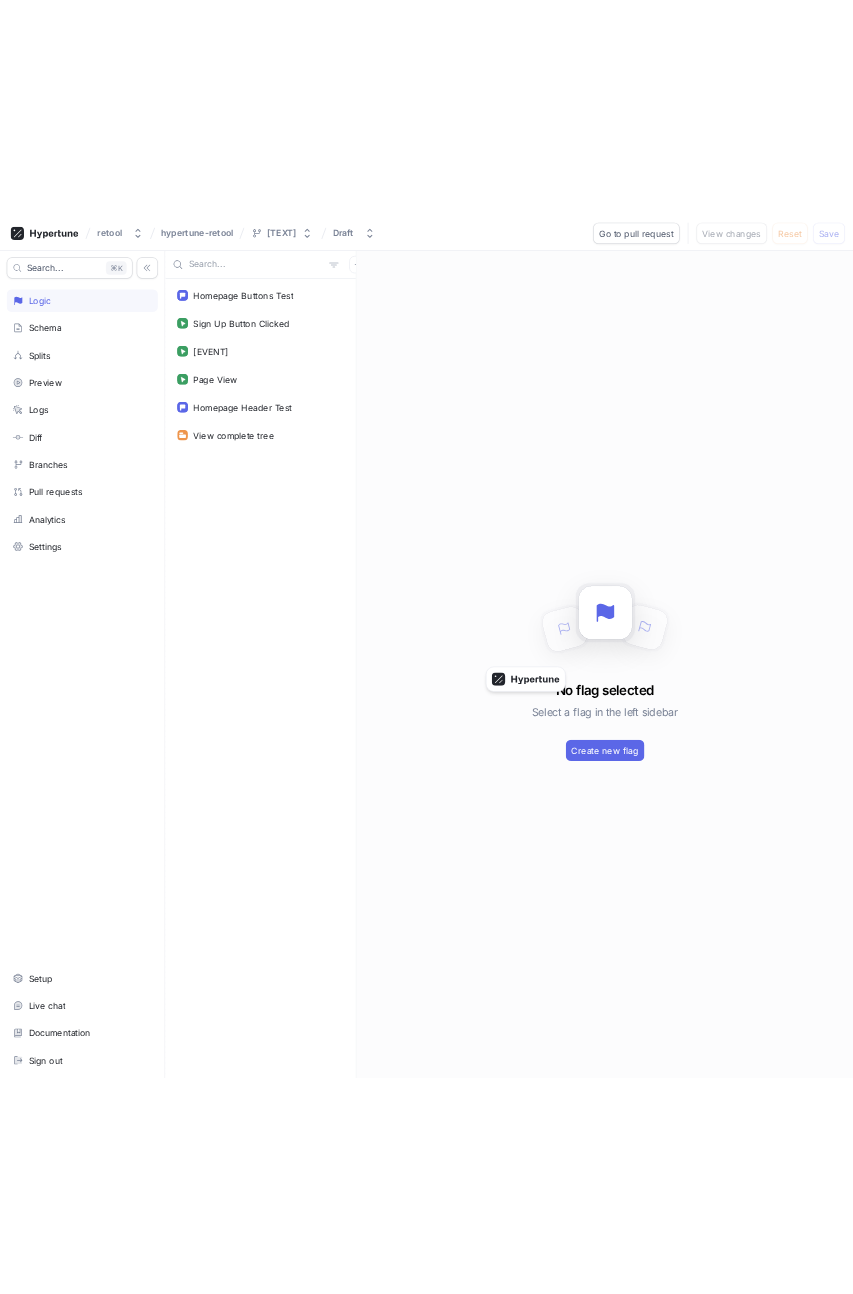 scroll, scrollTop: 0, scrollLeft: 0, axis: both 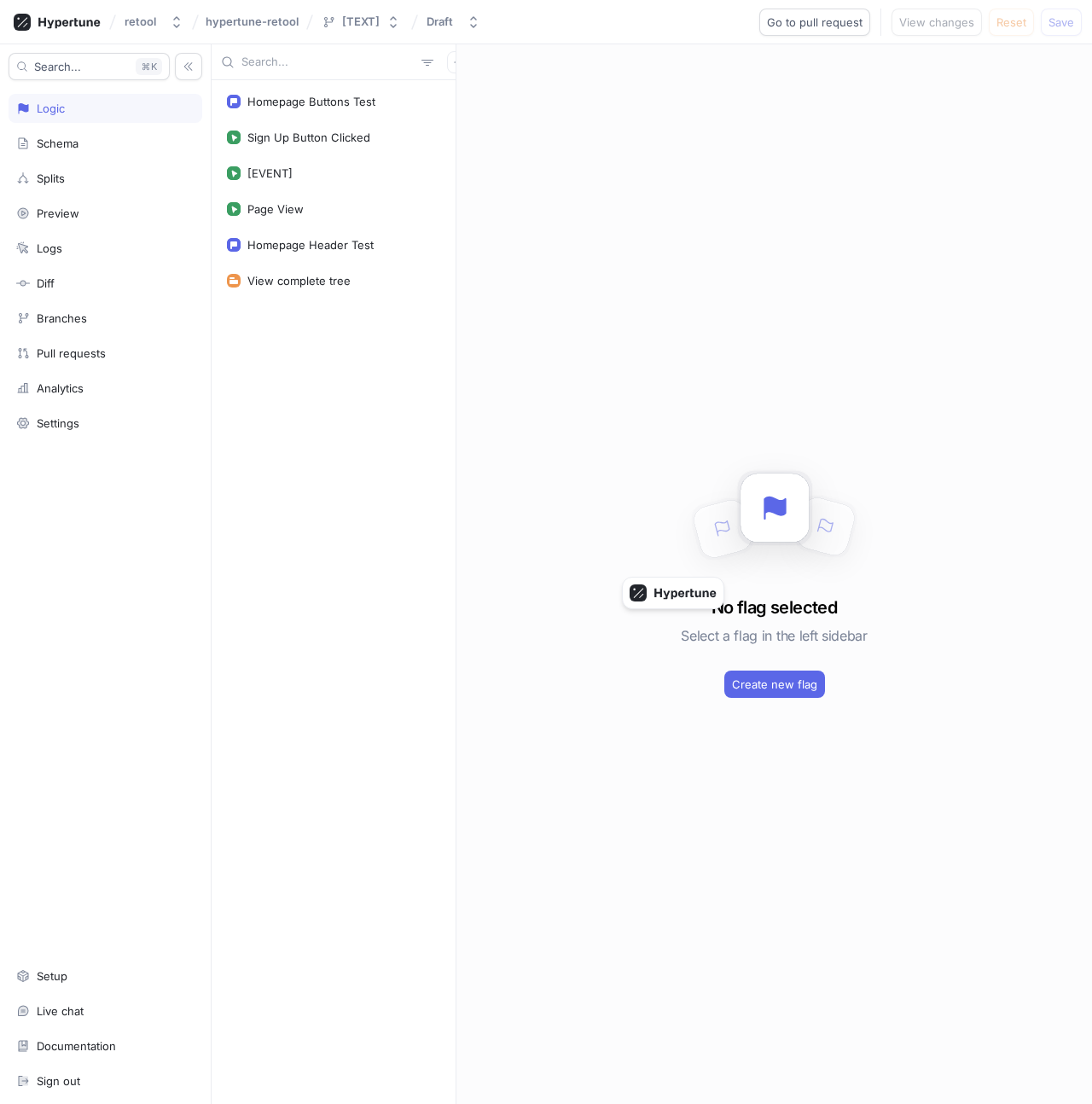 type 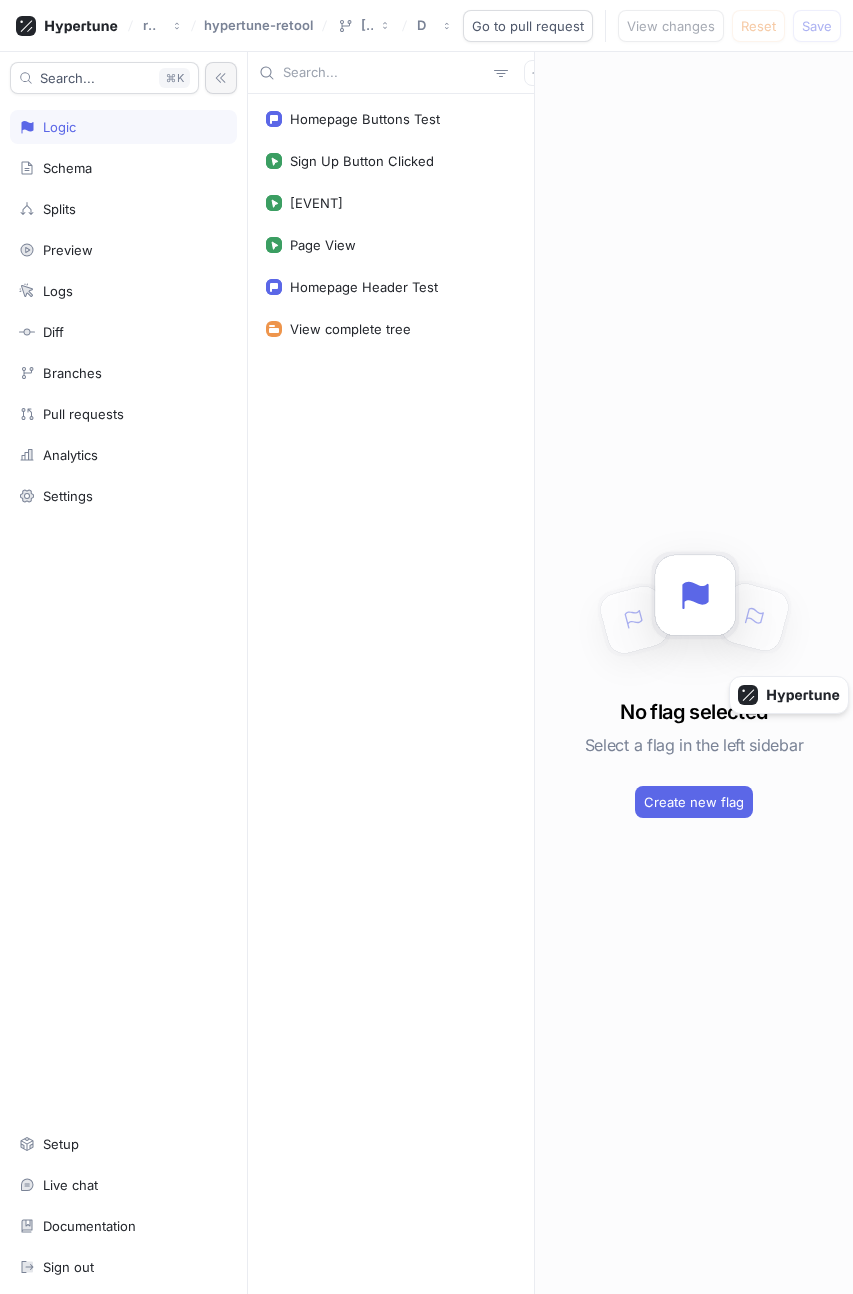 click 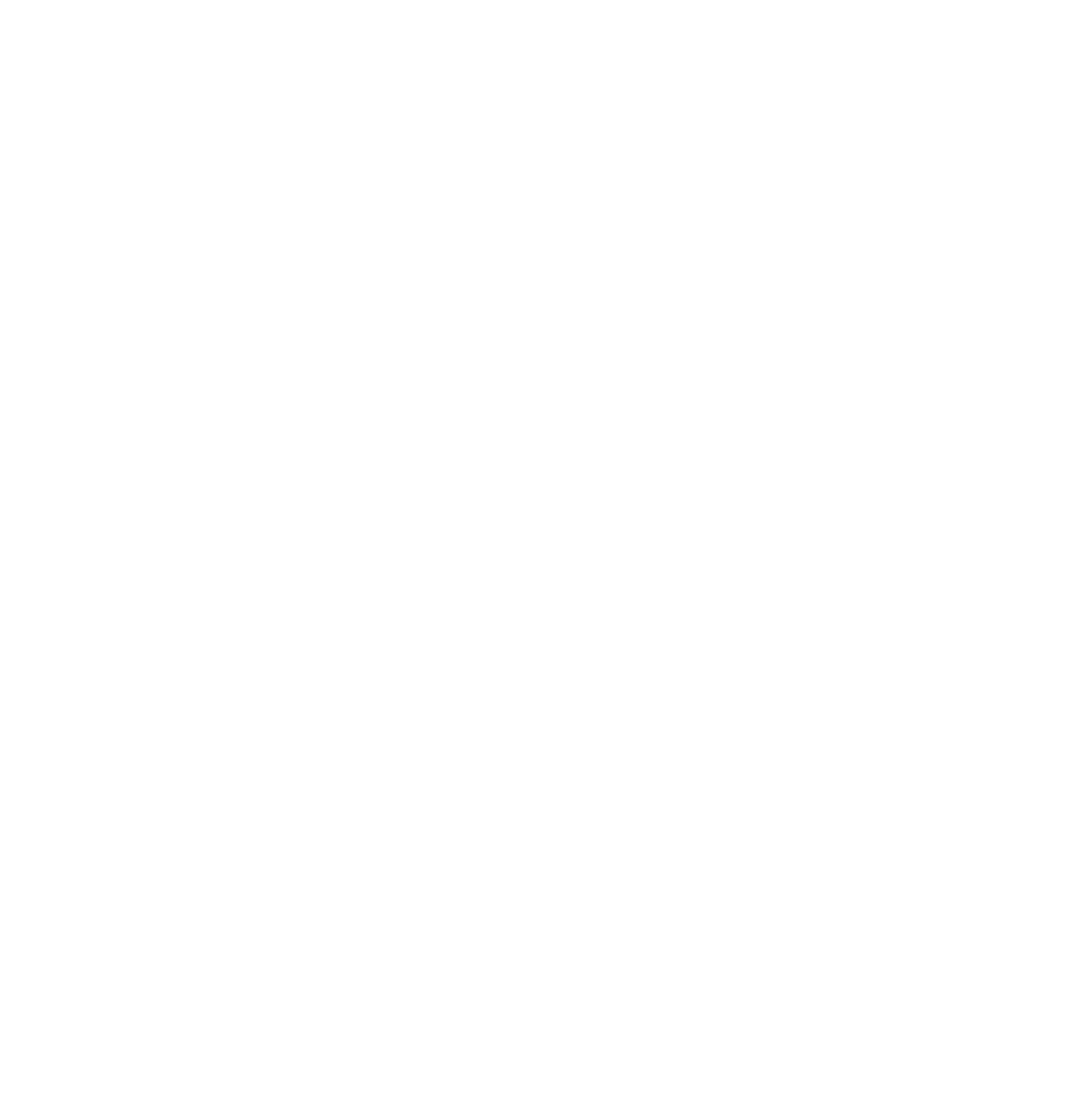 scroll, scrollTop: 0, scrollLeft: 0, axis: both 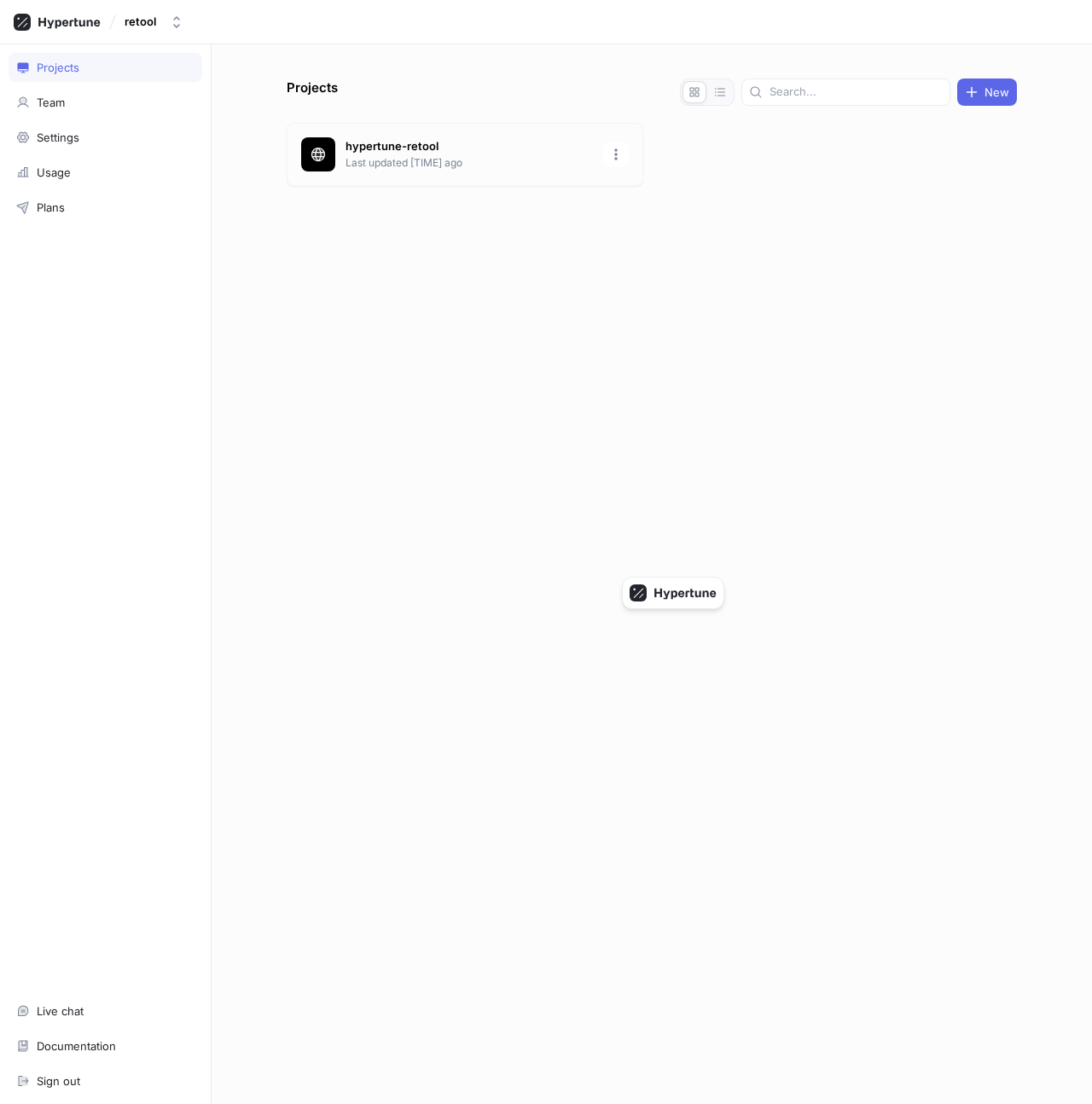click on "Last updated [TIME] ago" at bounding box center (469, 163) 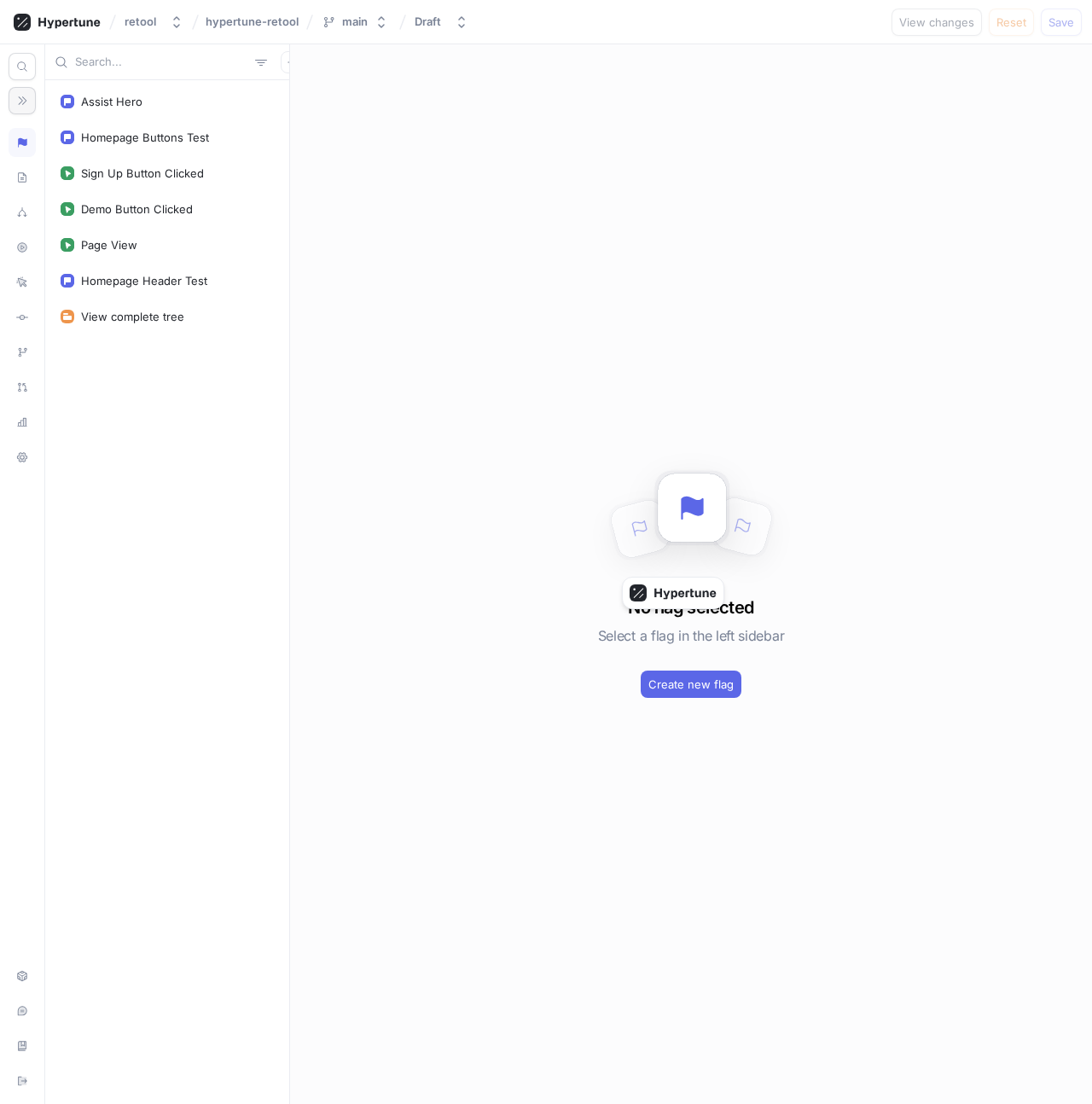 click at bounding box center (22, 101) 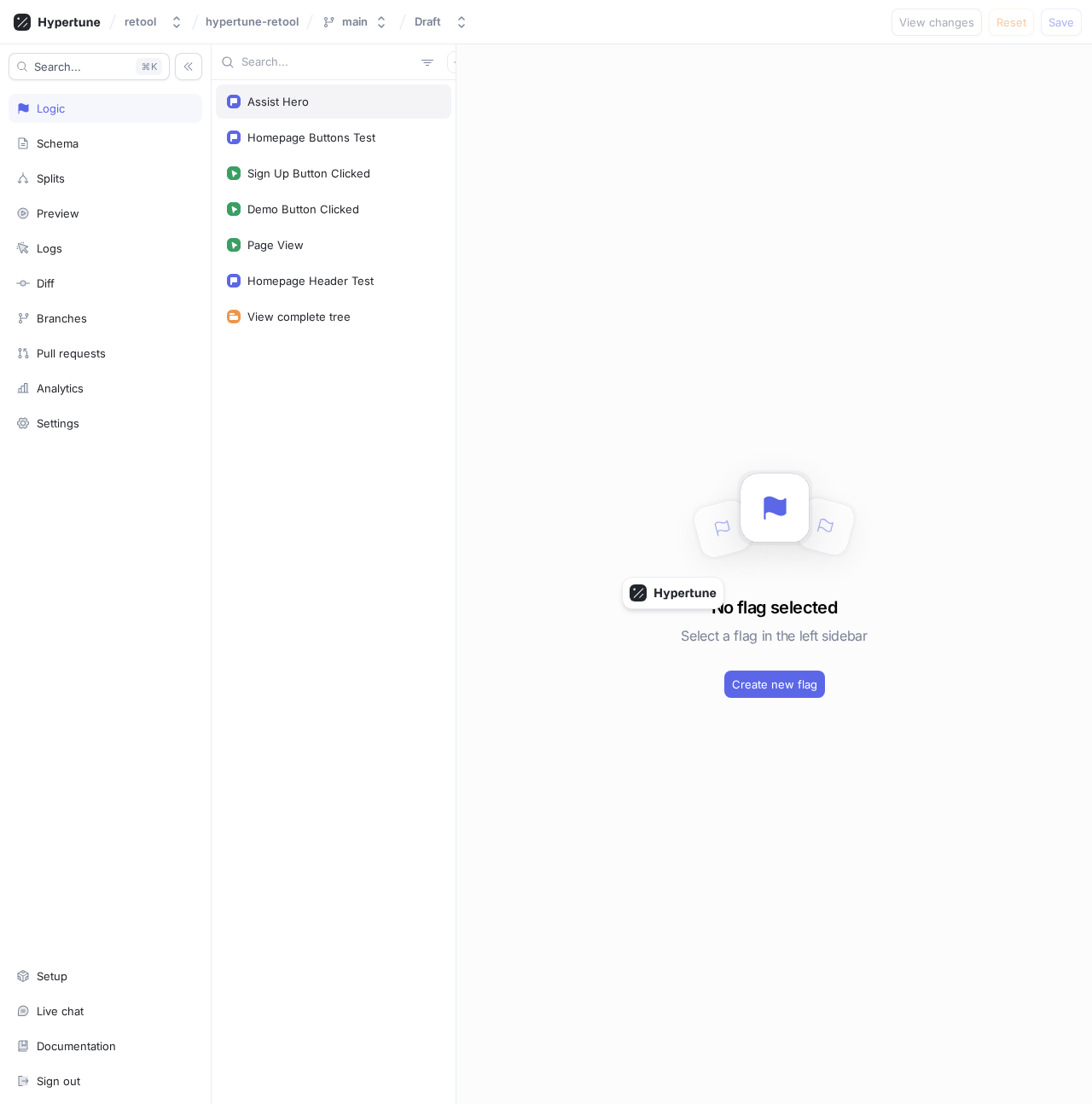 click on "Assist Hero" at bounding box center [334, 102] 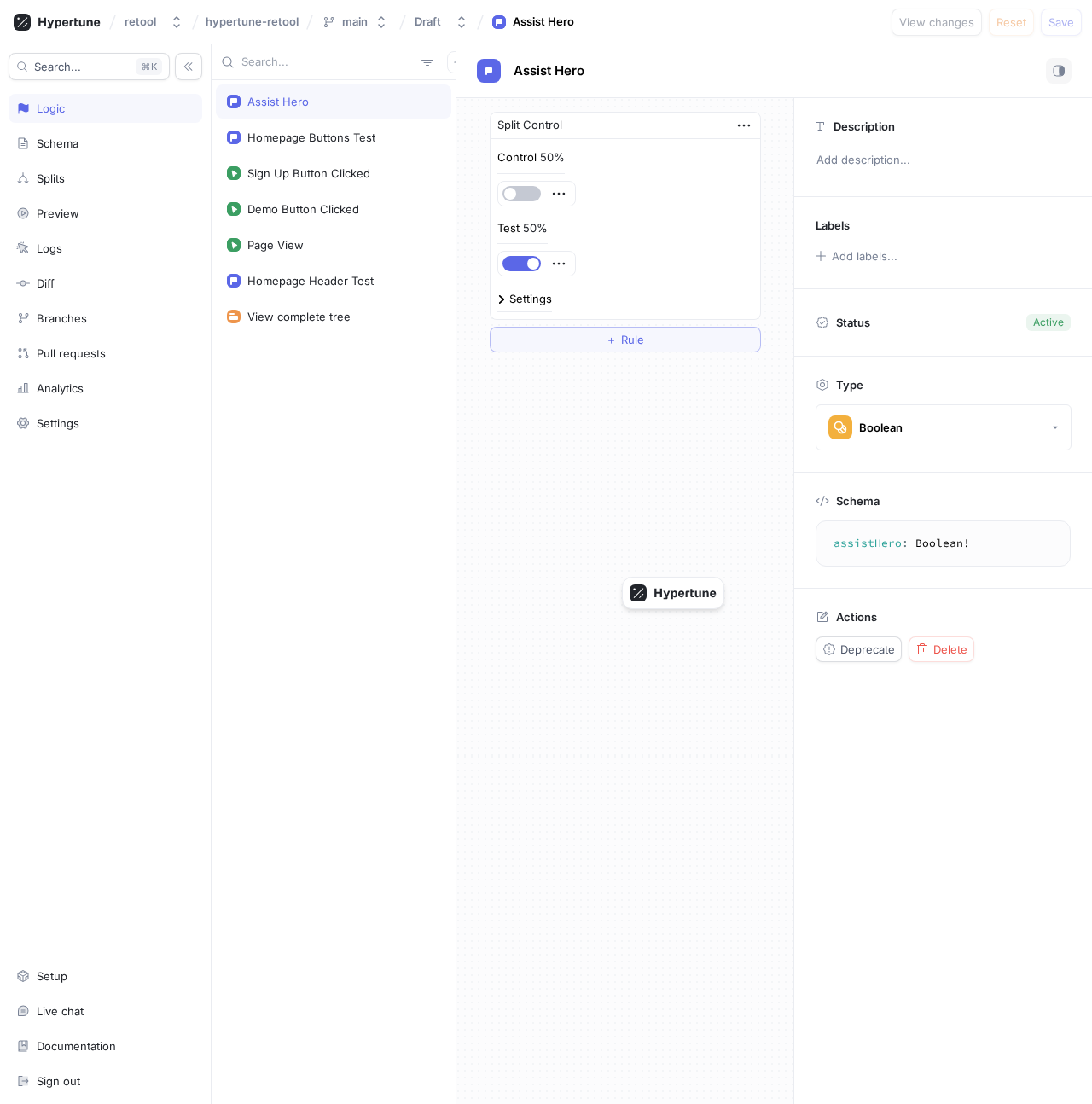 click on "Settings" at bounding box center (531, 299) 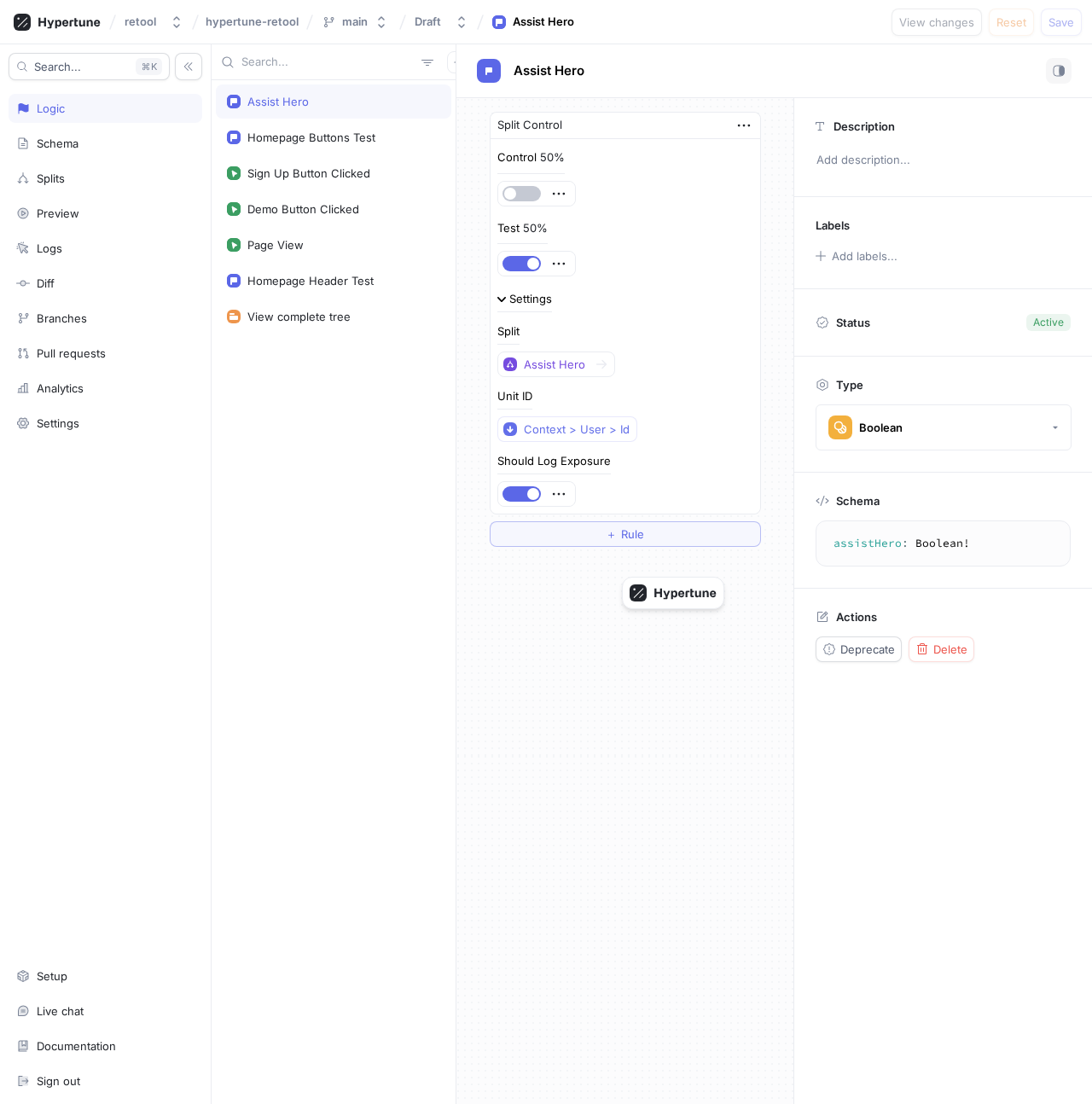 click on "Settings" at bounding box center [531, 299] 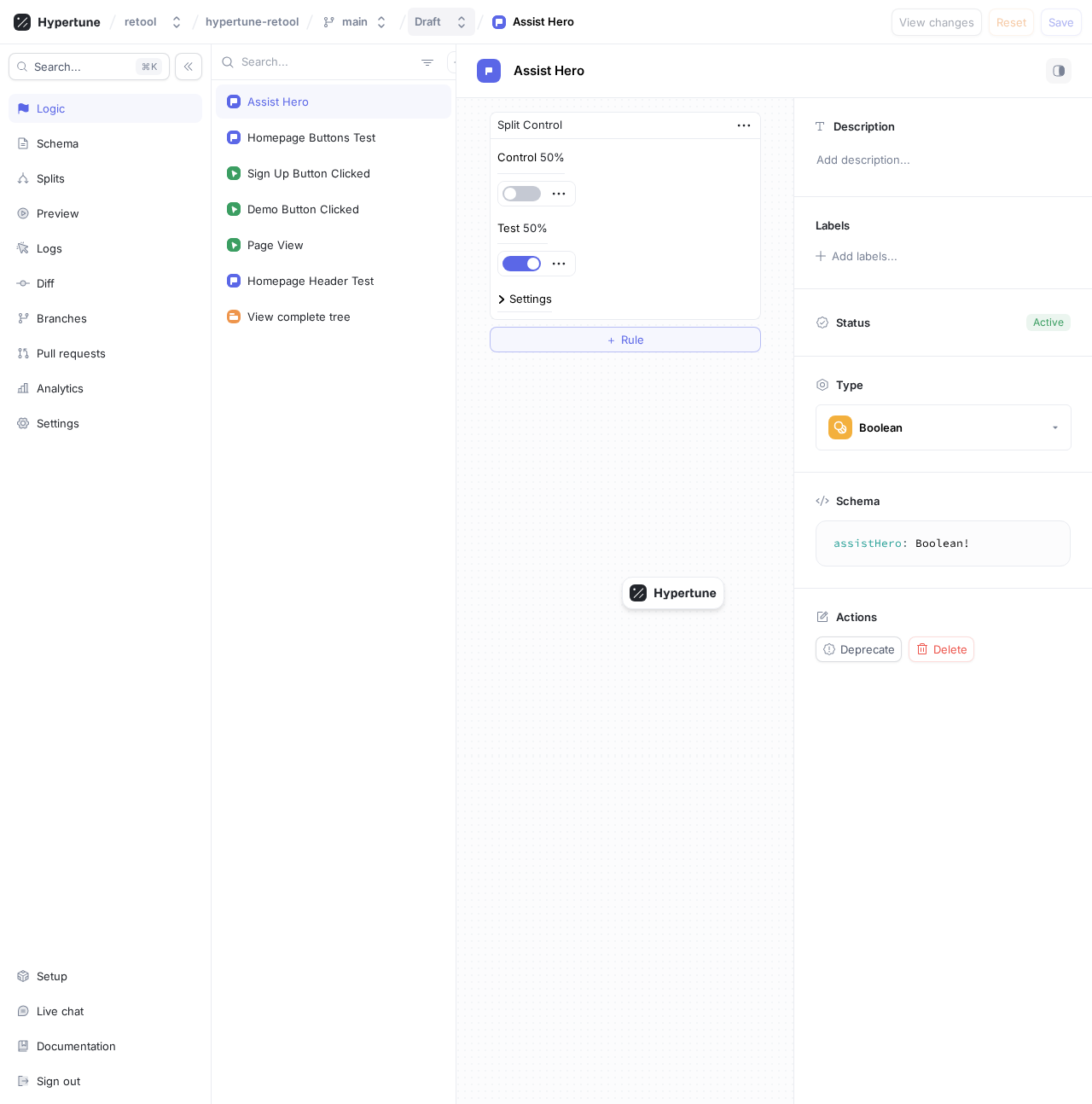 click on "Draft" at bounding box center [427, 21] 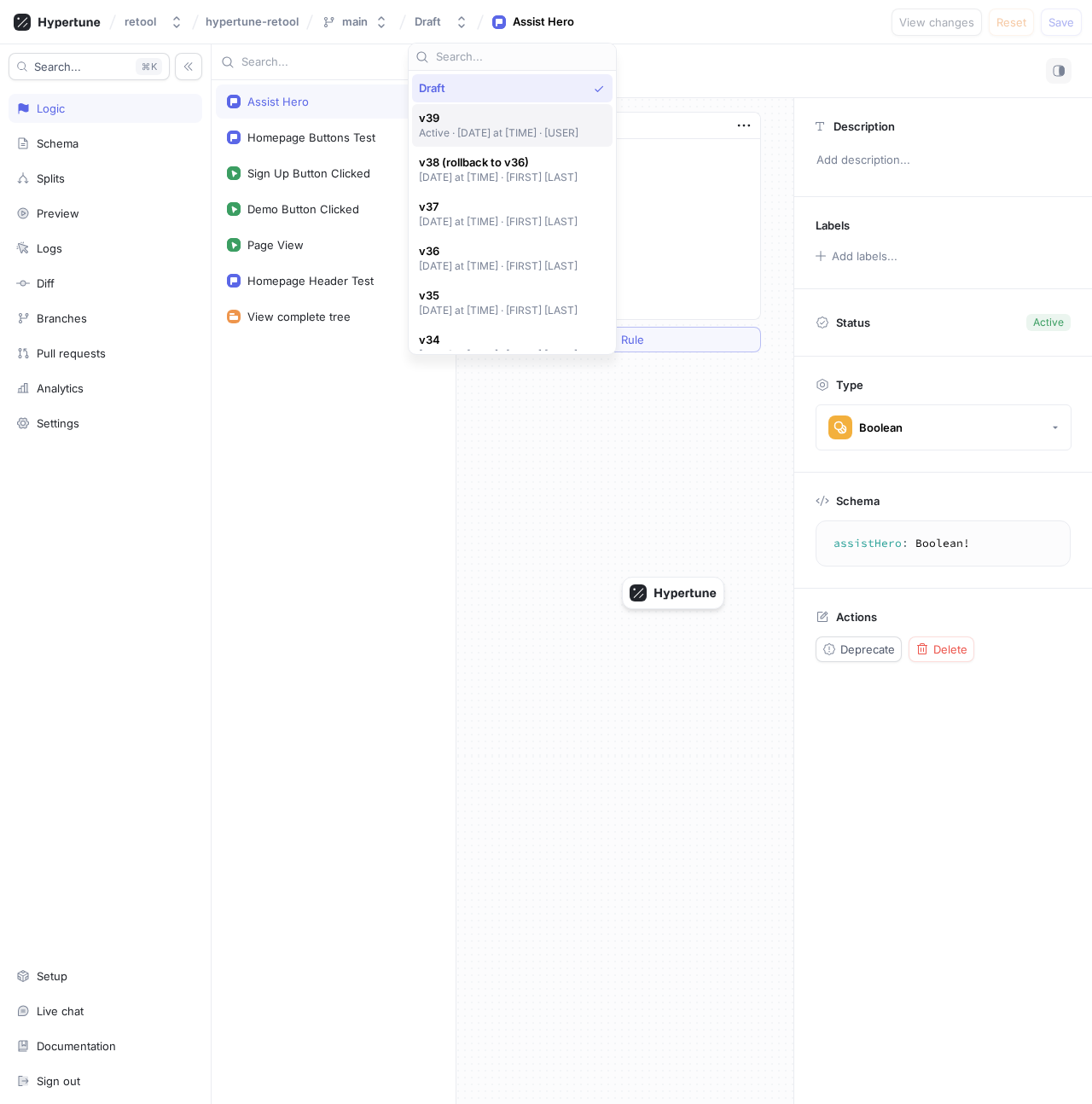 click on "v39 Active ‧ 2025-08-06 at 17:24 ‧ Giles Lavelle" at bounding box center (512, 125) 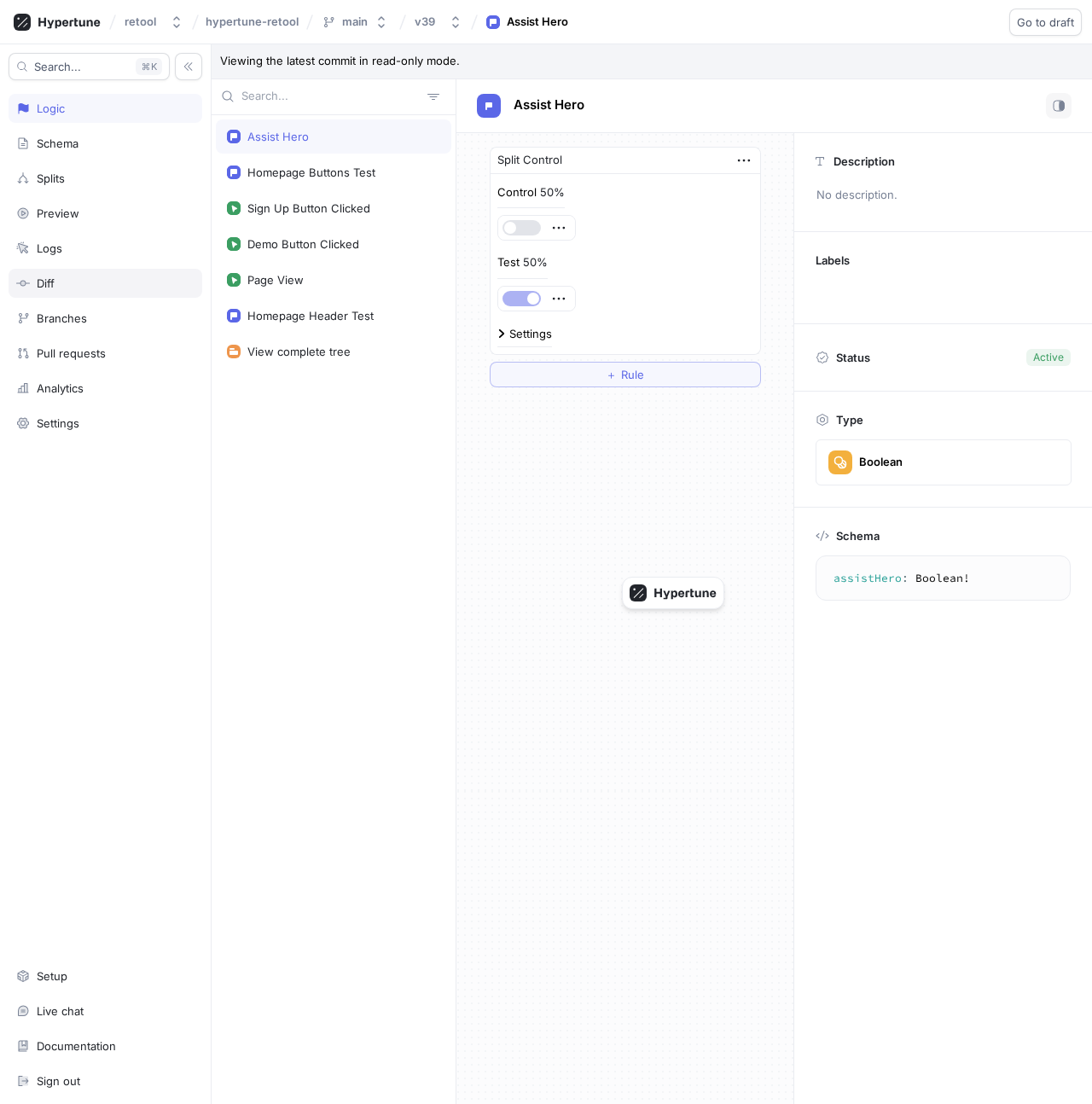 click on "Diff" at bounding box center [105, 283] 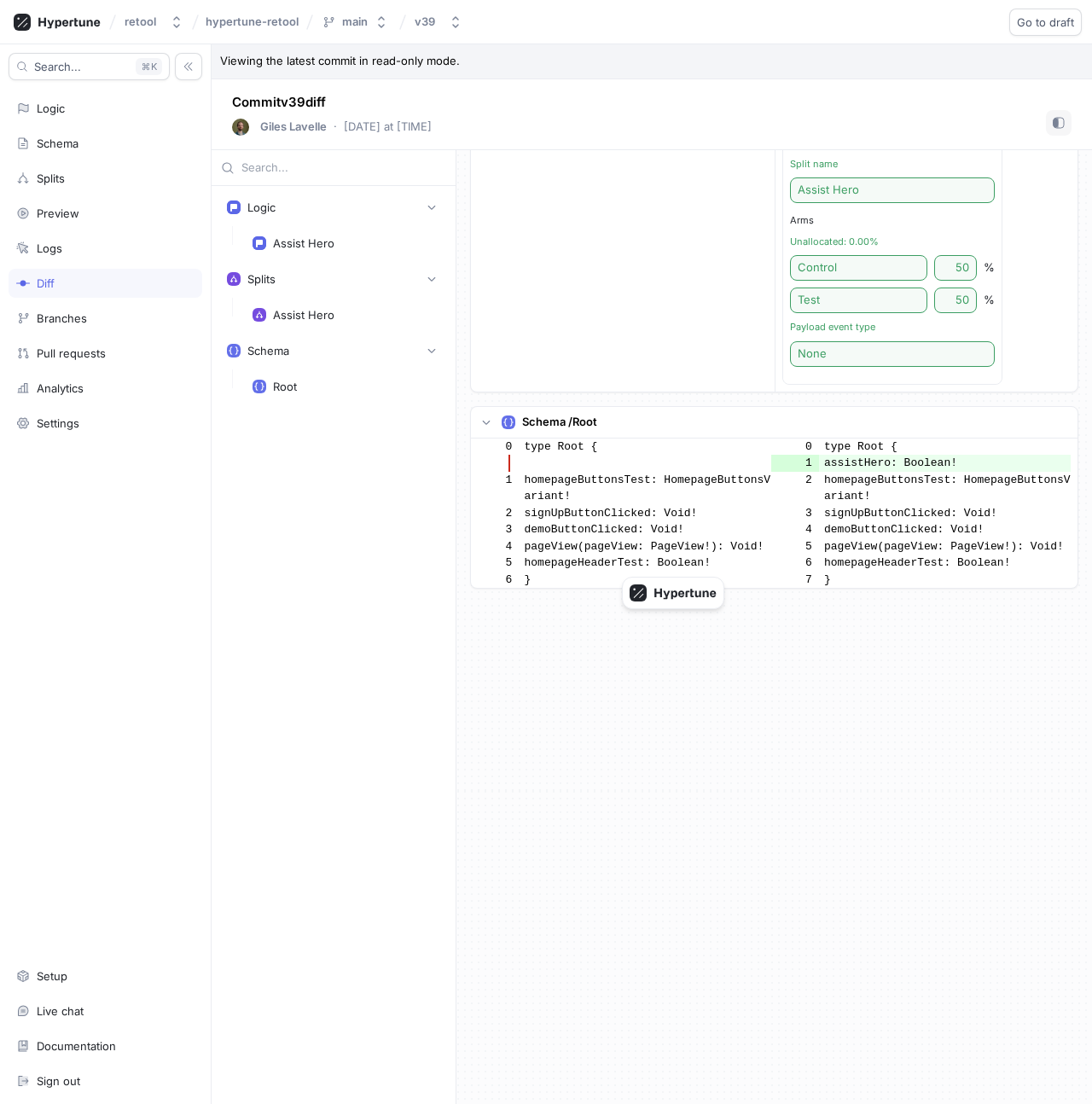 scroll, scrollTop: 0, scrollLeft: 0, axis: both 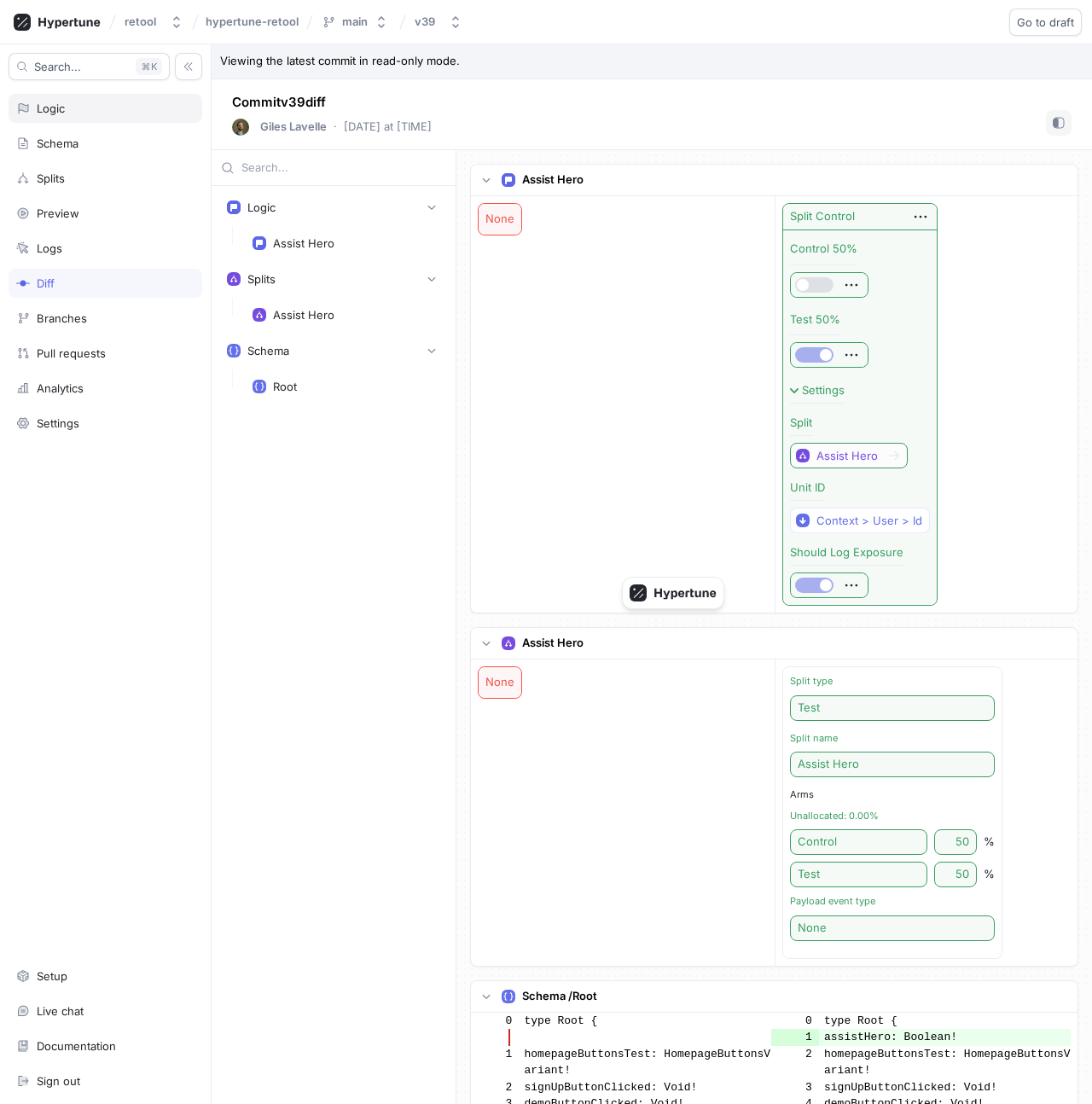 click on "Logic" at bounding box center (105, 108) 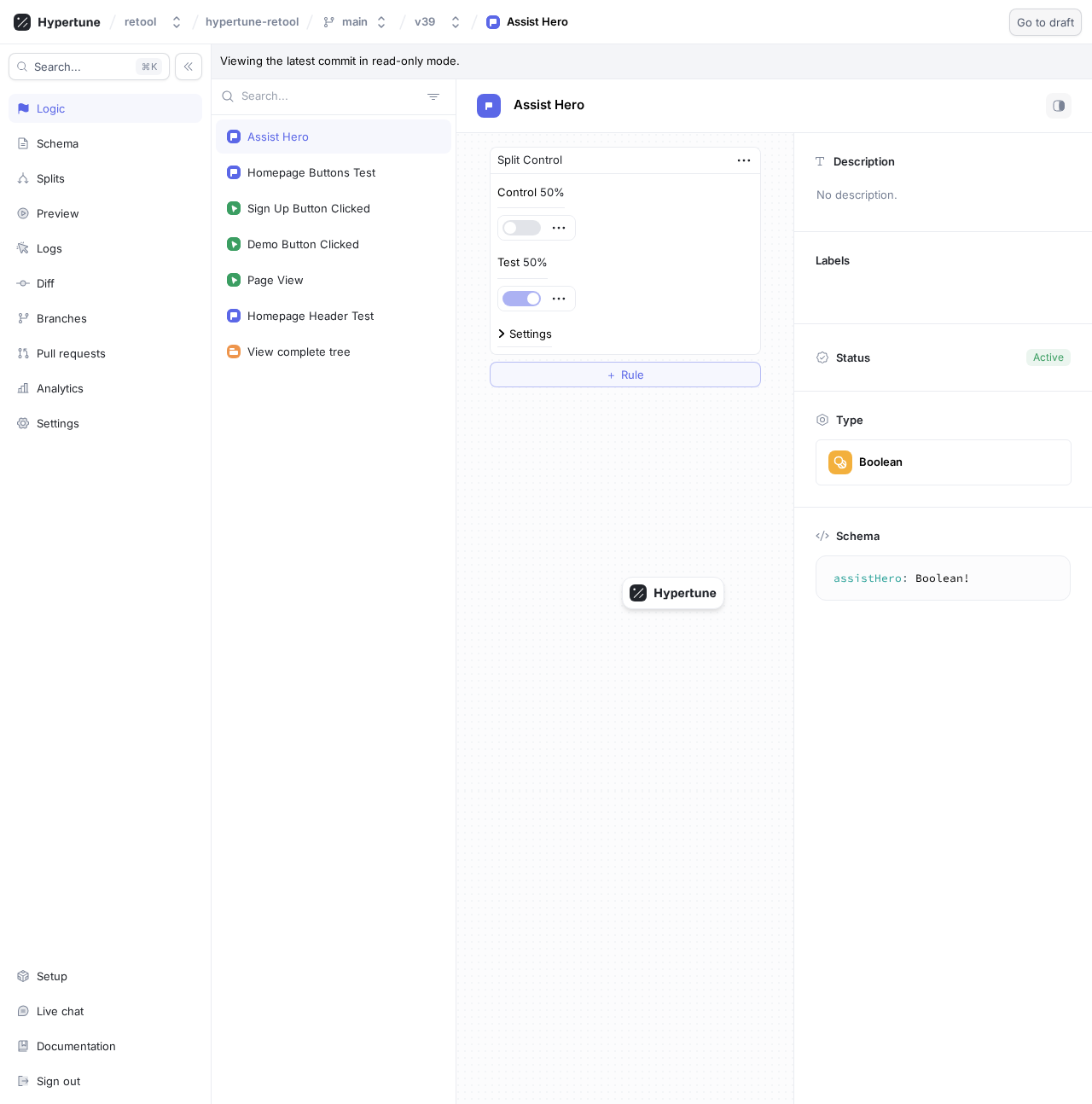 click on "Go to draft" at bounding box center [1045, 22] 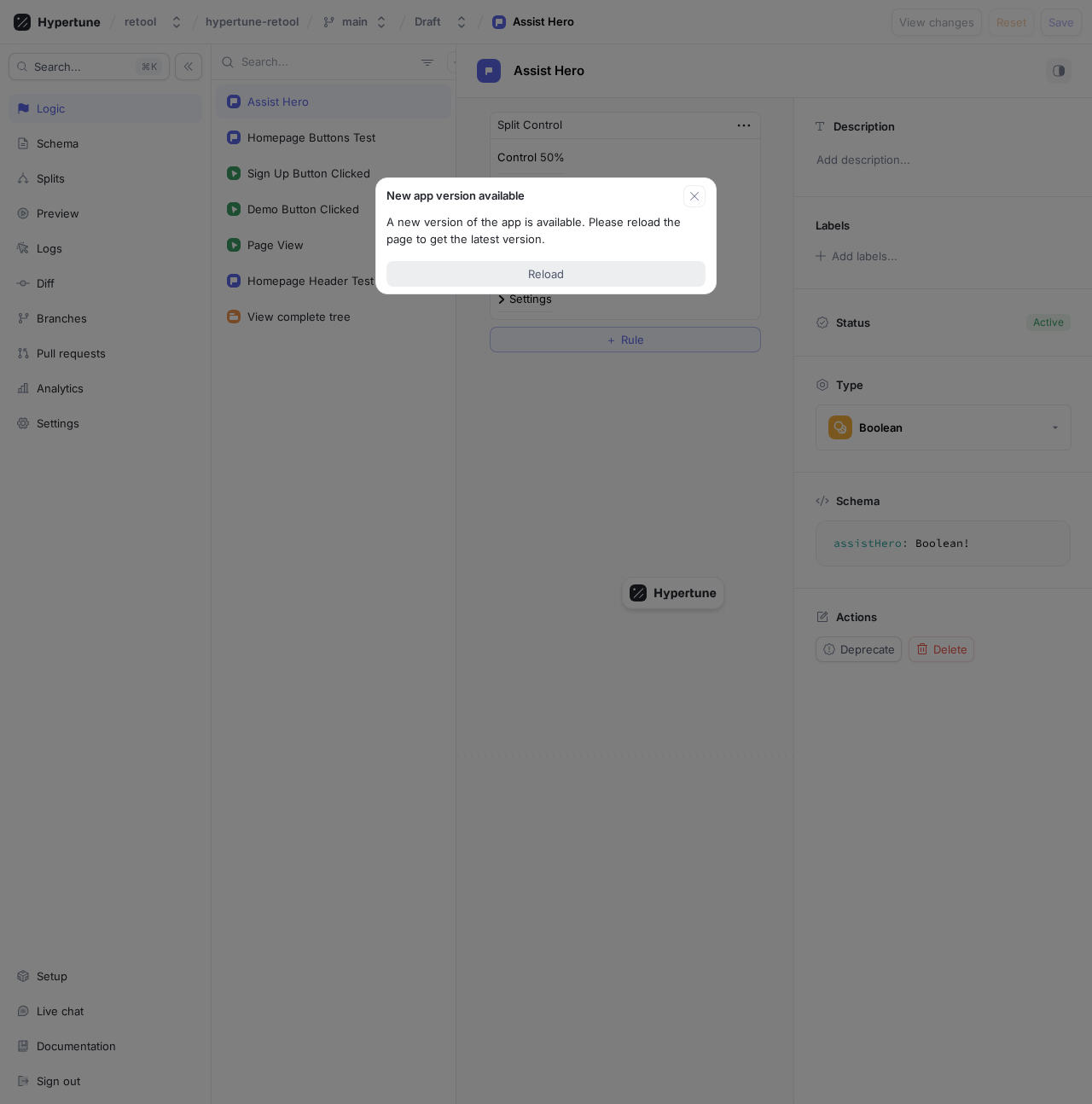 click on "Reload" at bounding box center (546, 274) 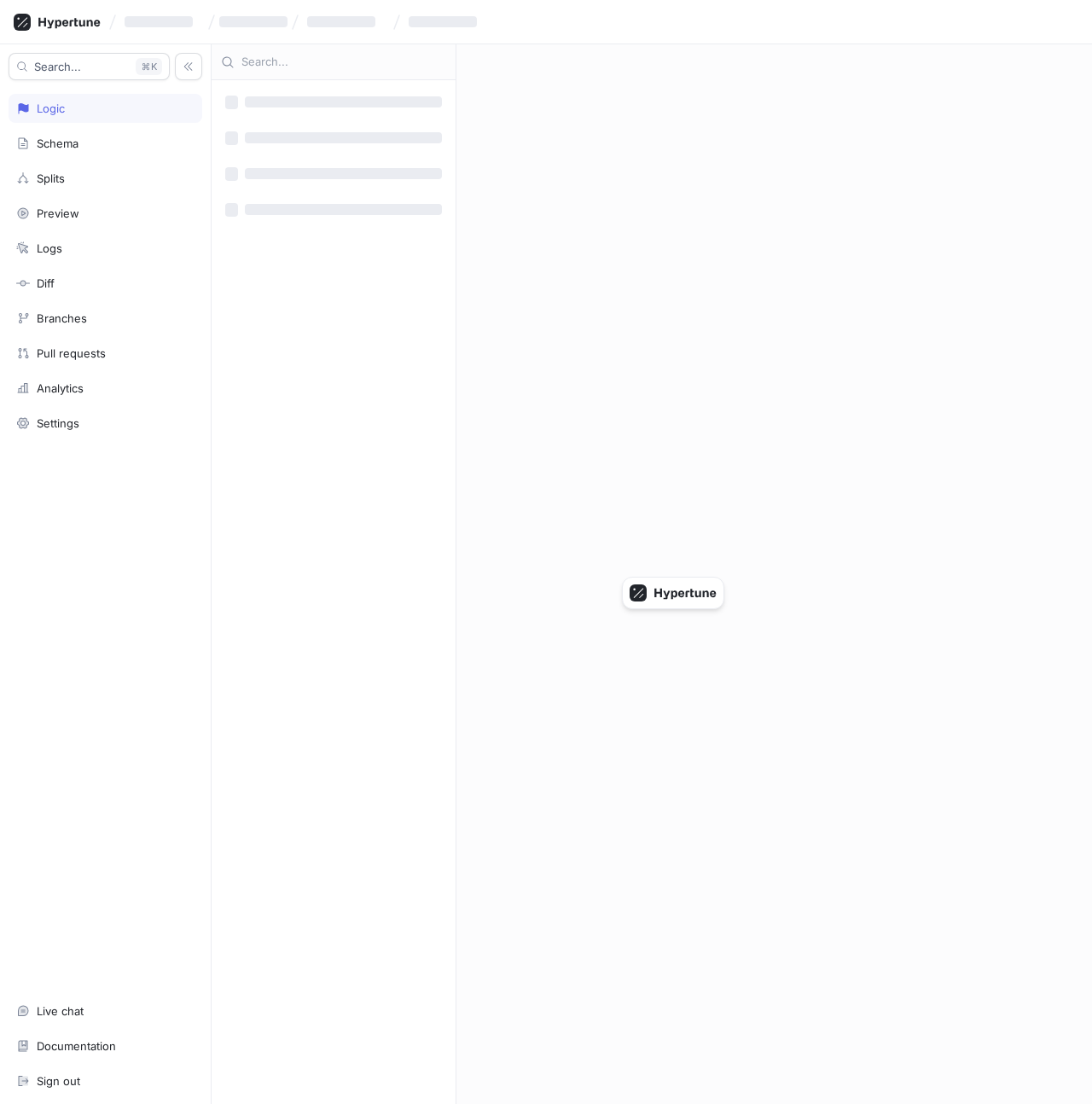 scroll, scrollTop: 0, scrollLeft: 0, axis: both 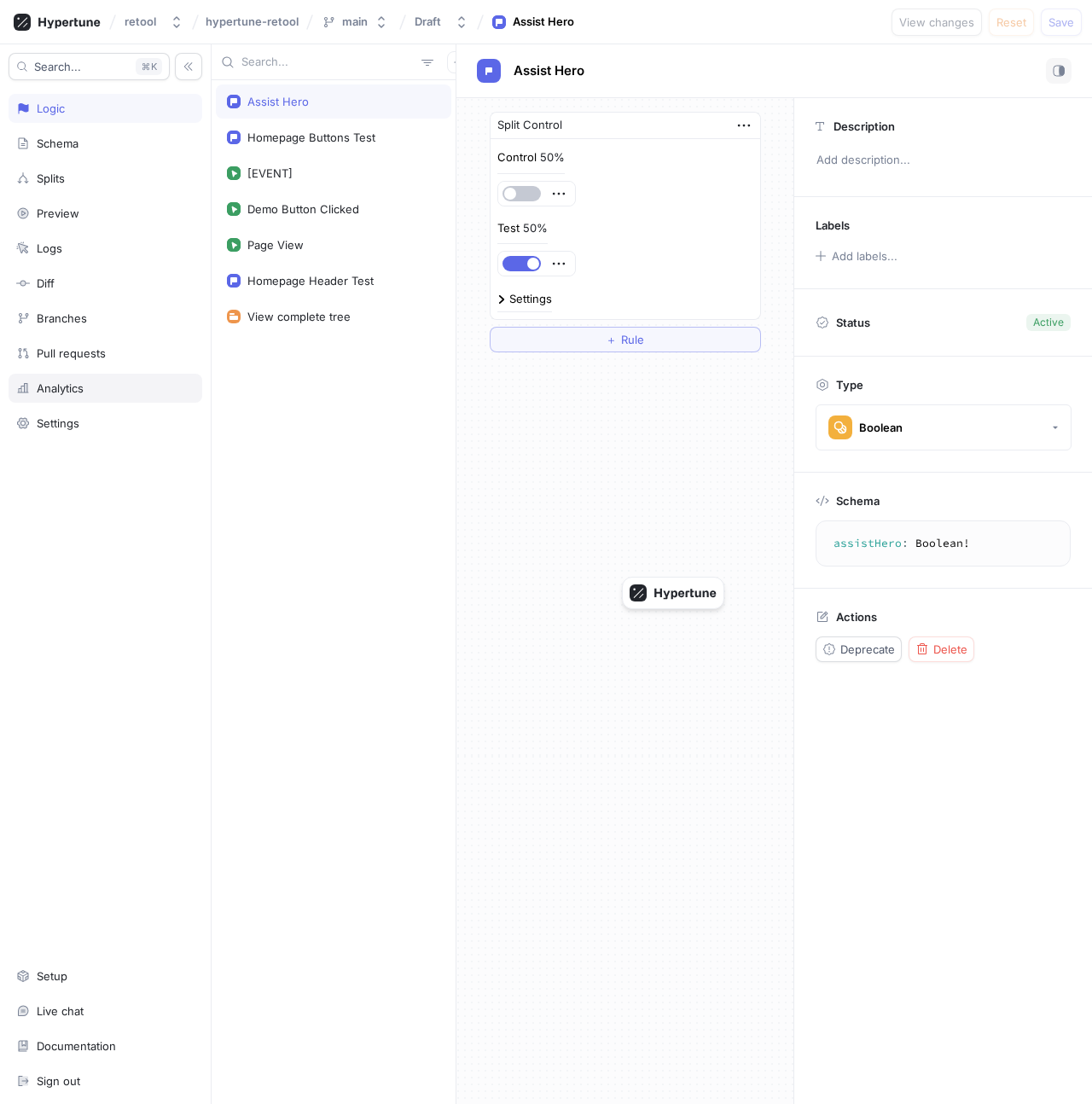 click on "Analytics" at bounding box center (105, 388) 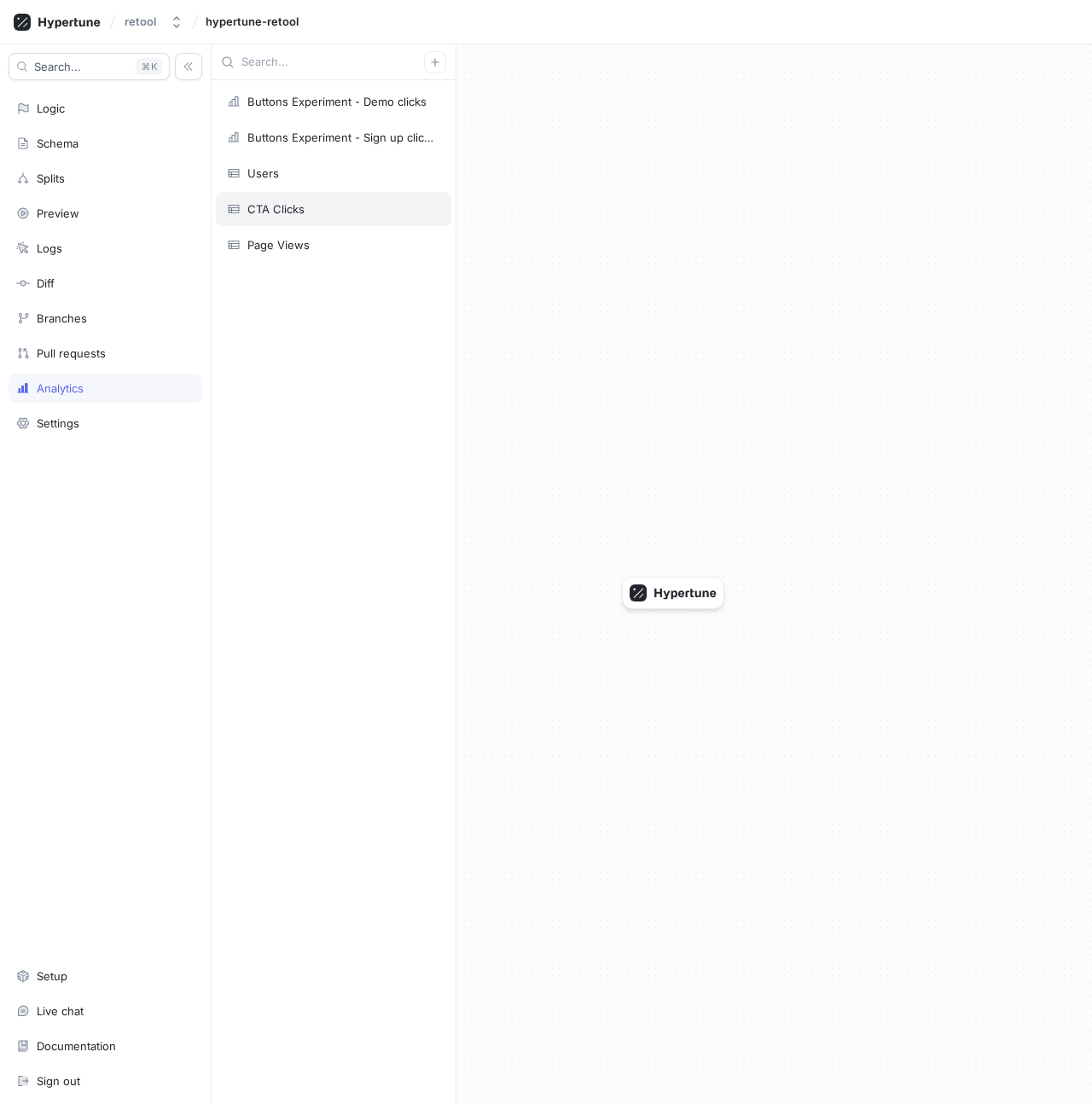 click on "CTA Clicks" at bounding box center (334, 209) 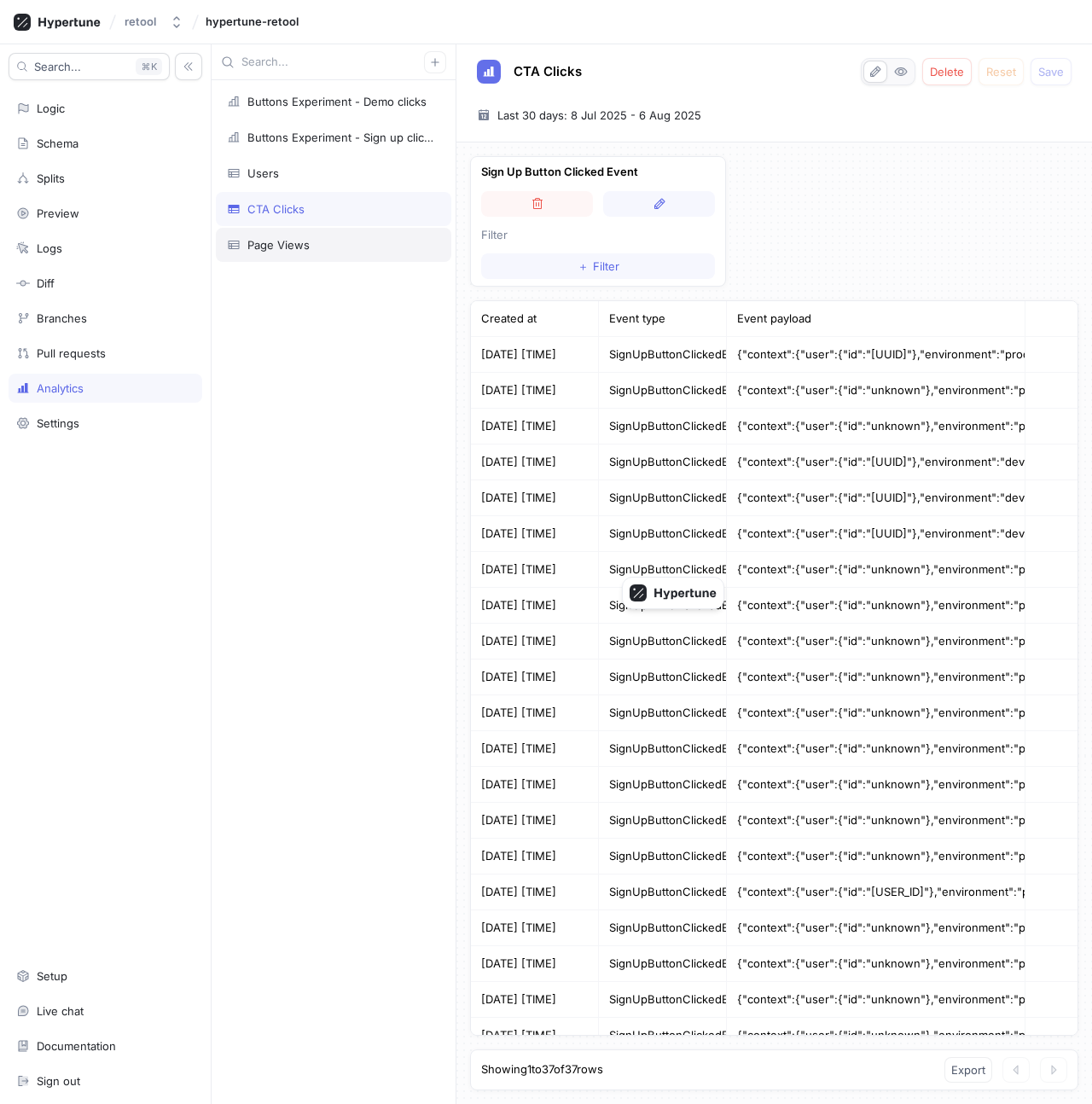 click on "Page Views" at bounding box center [334, 245] 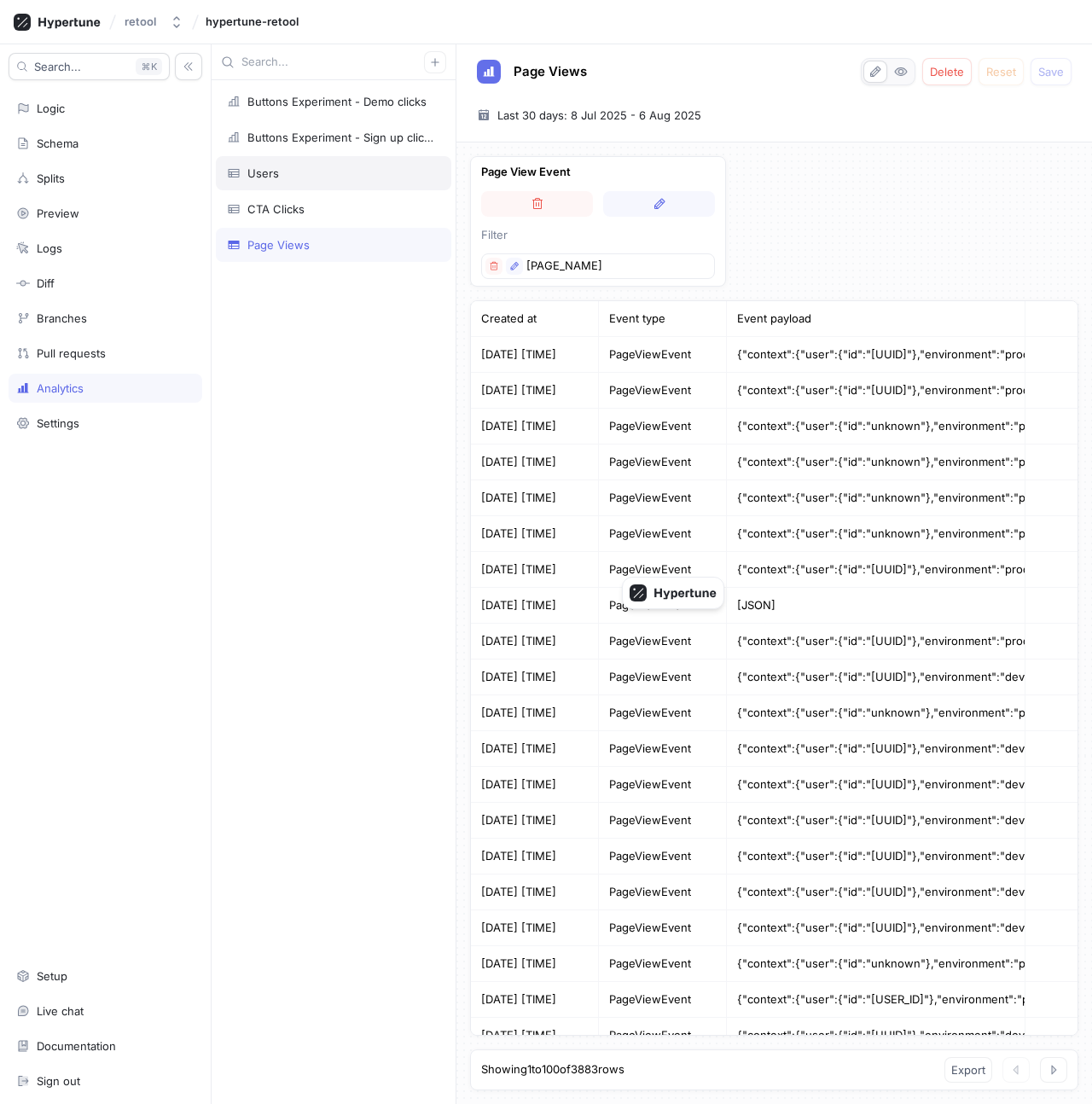 click on "Users" at bounding box center [334, 173] 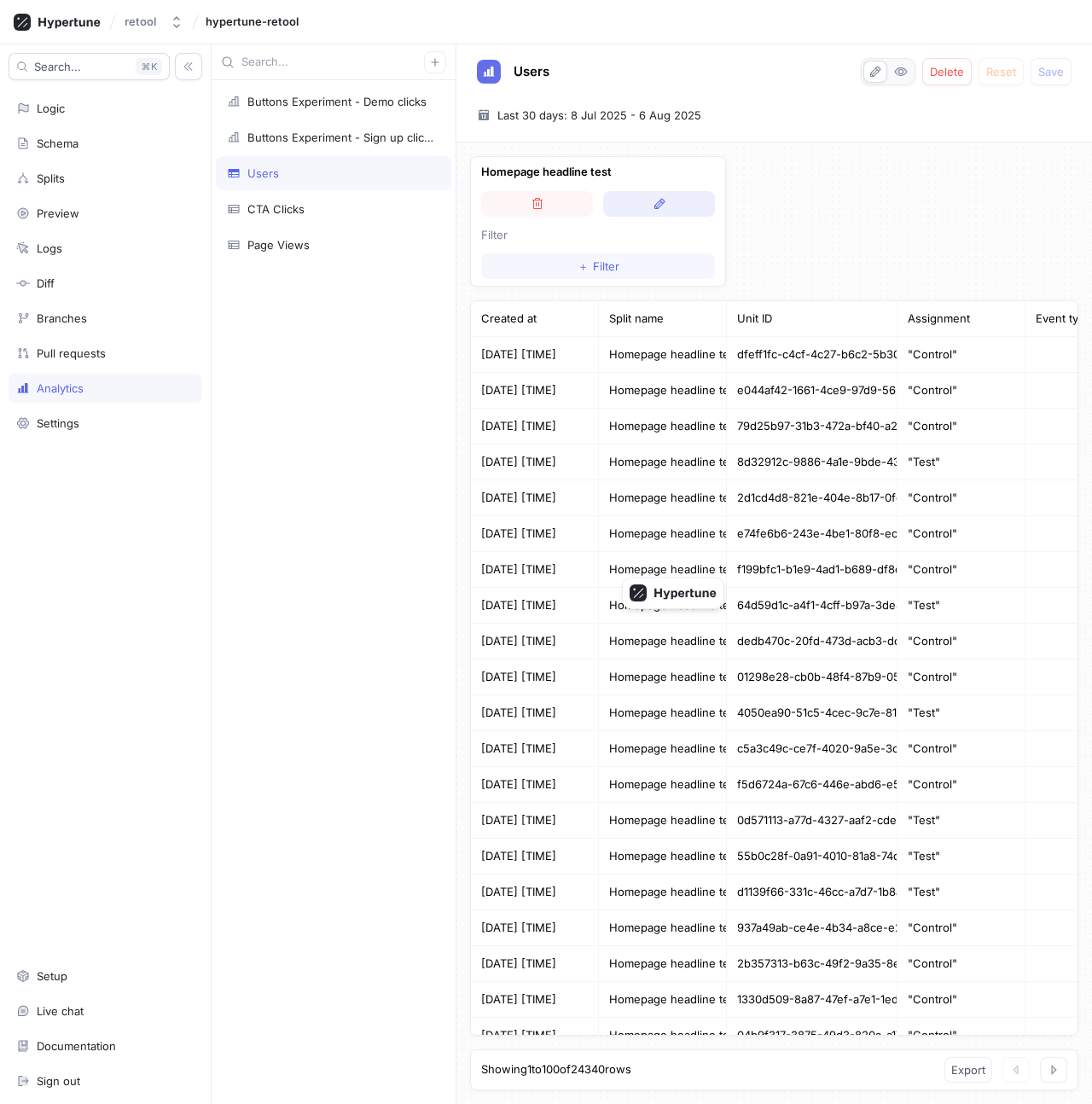 click 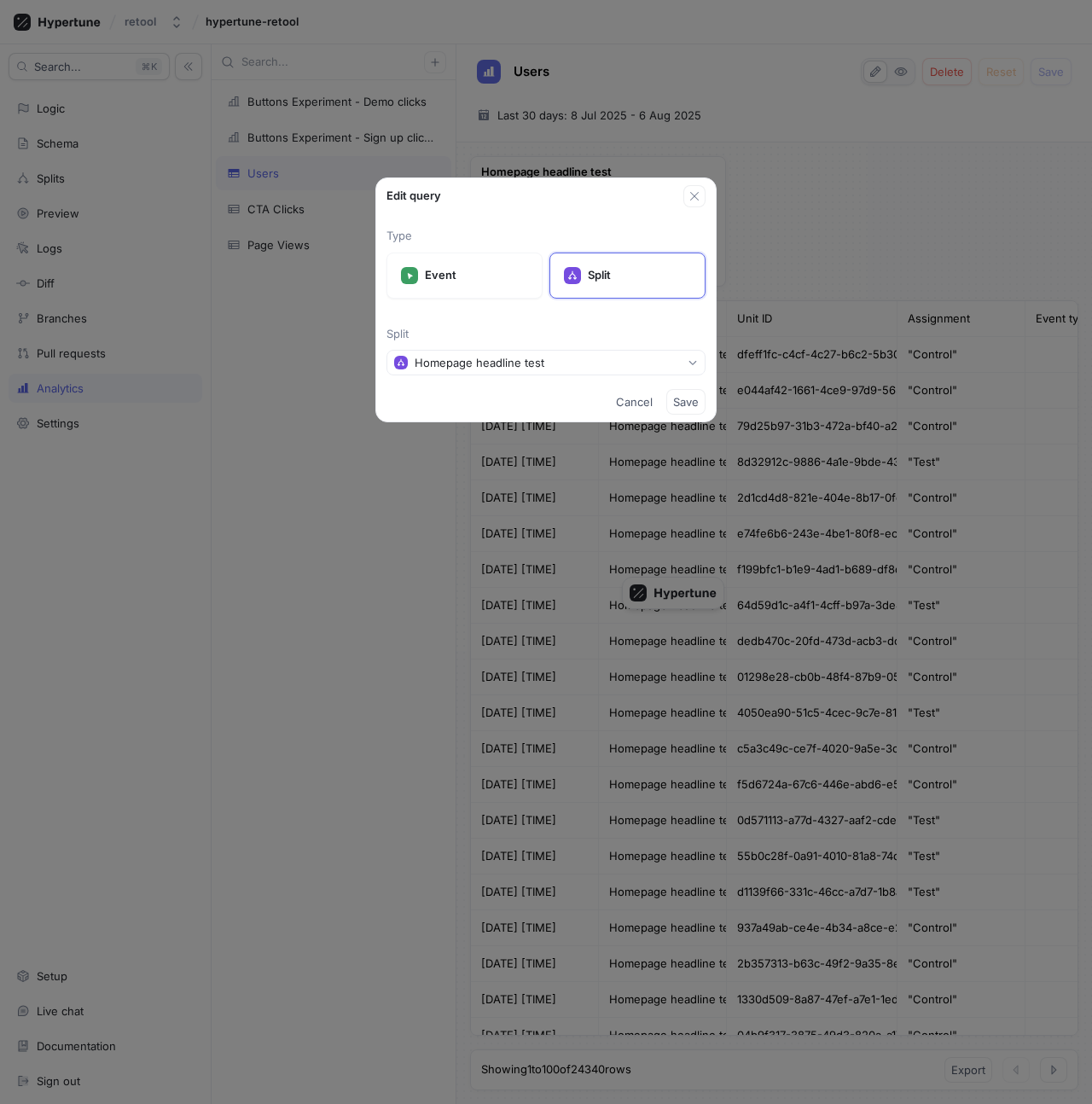 click on "[EVENT] [EVENT] [EVENT] [EVENT] [EVENT] [EVENT]" at bounding box center [546, 552] 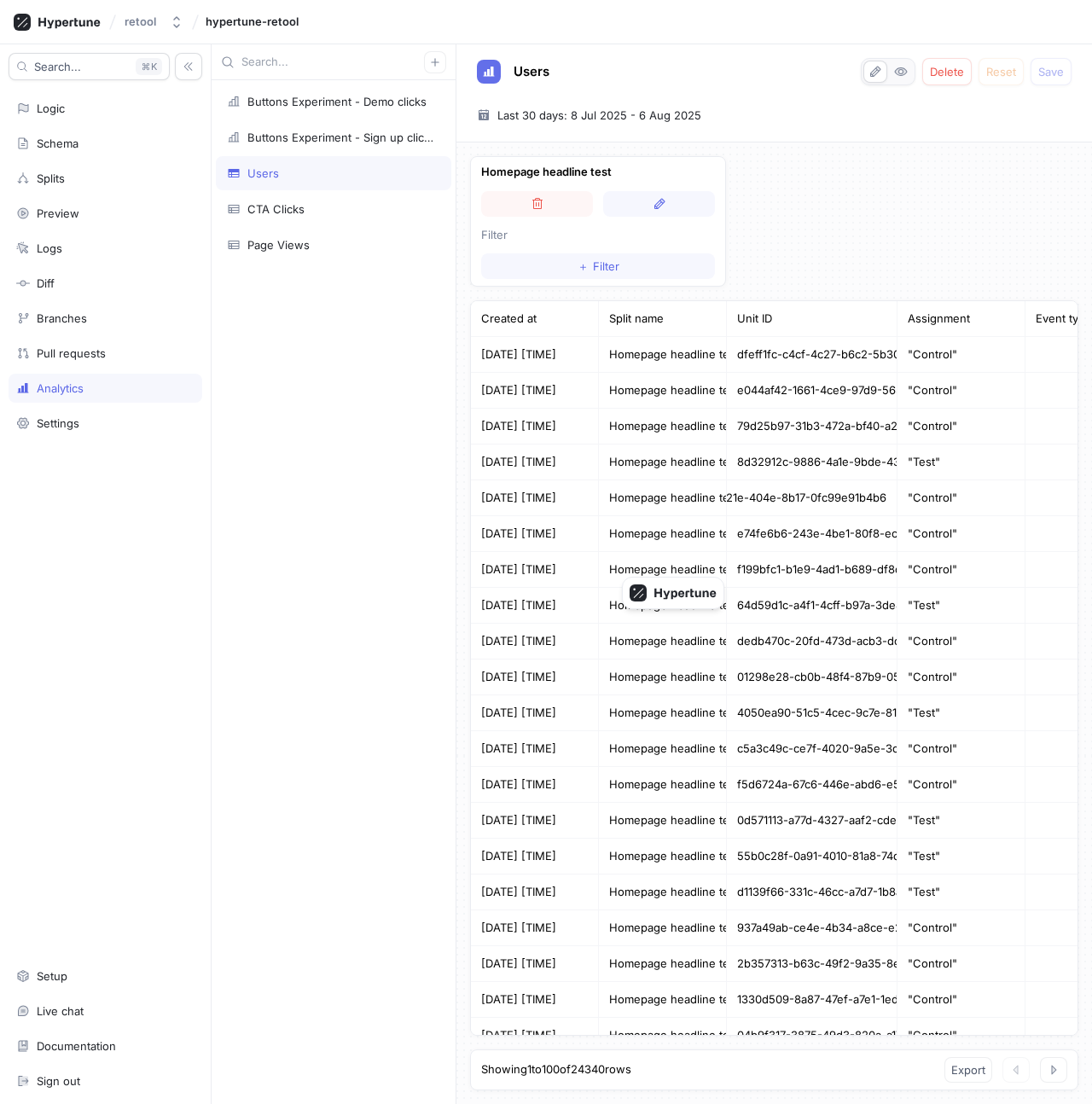 scroll, scrollTop: 0, scrollLeft: 0, axis: both 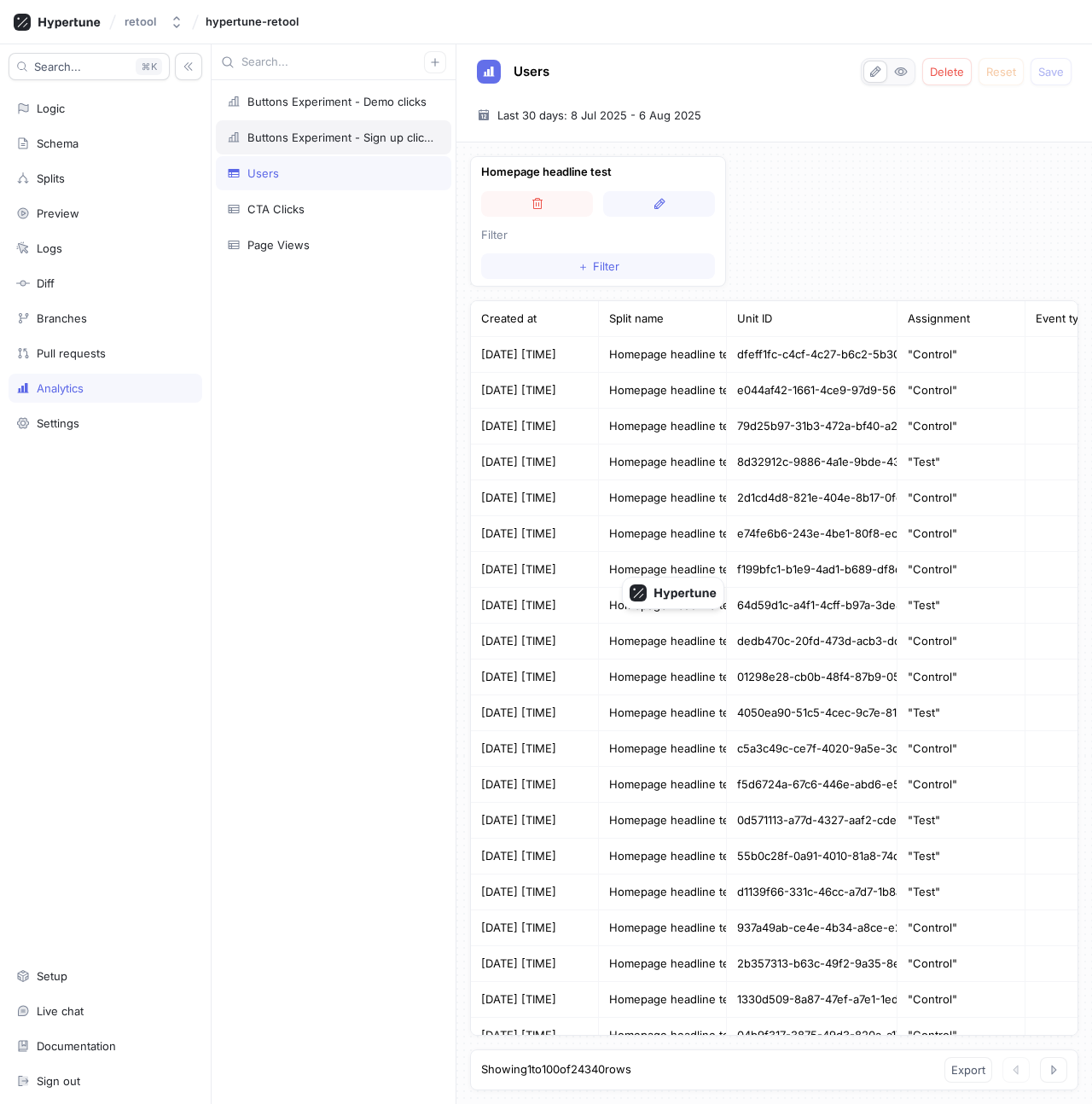 click on "Buttons Experiment - Sign up clicks" at bounding box center (340, 137) 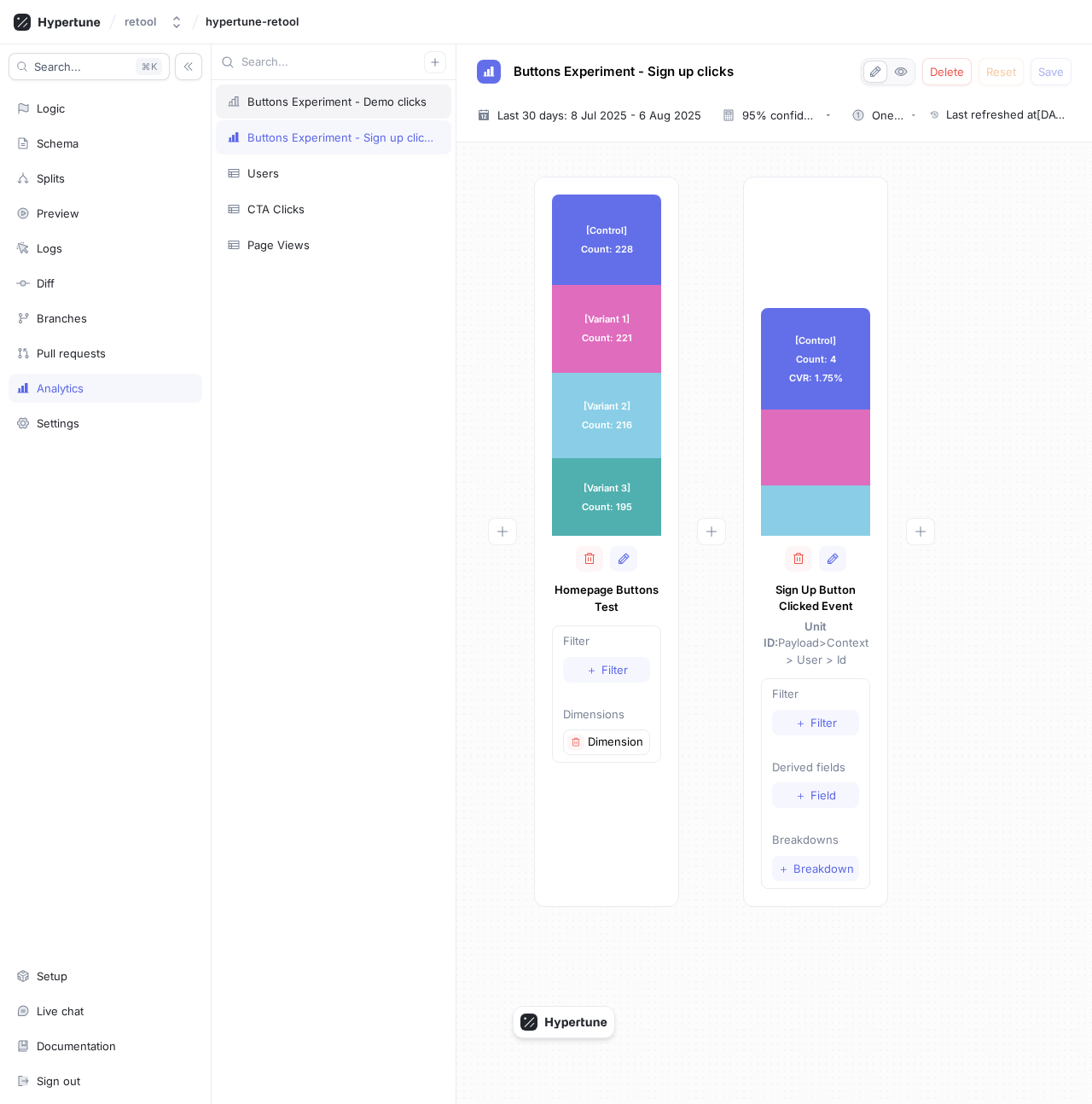 click on "Buttons Experiment - Demo clicks" at bounding box center [337, 102] 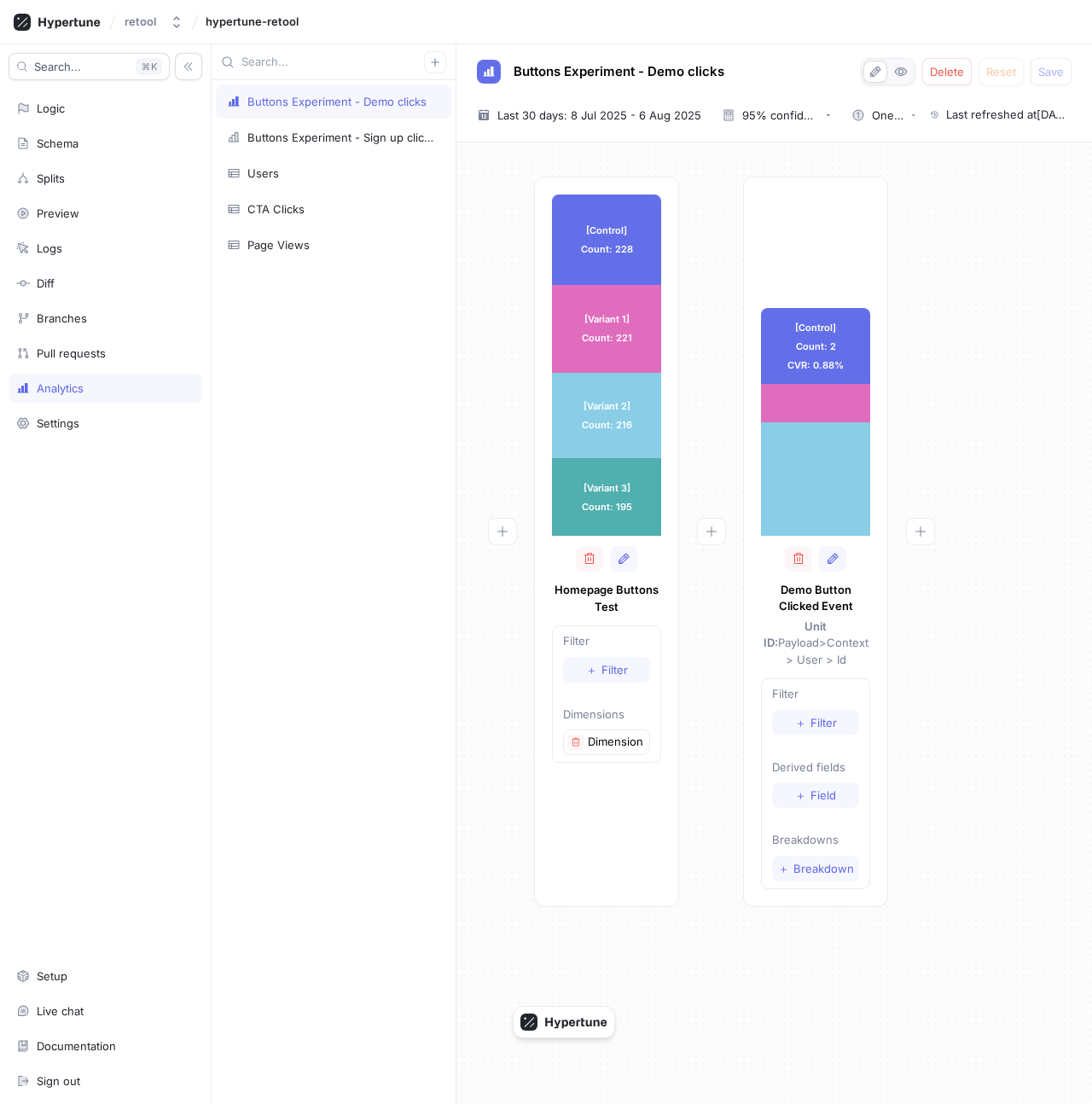 click on "Buttons Experiment - Demo clicks" at bounding box center (337, 102) 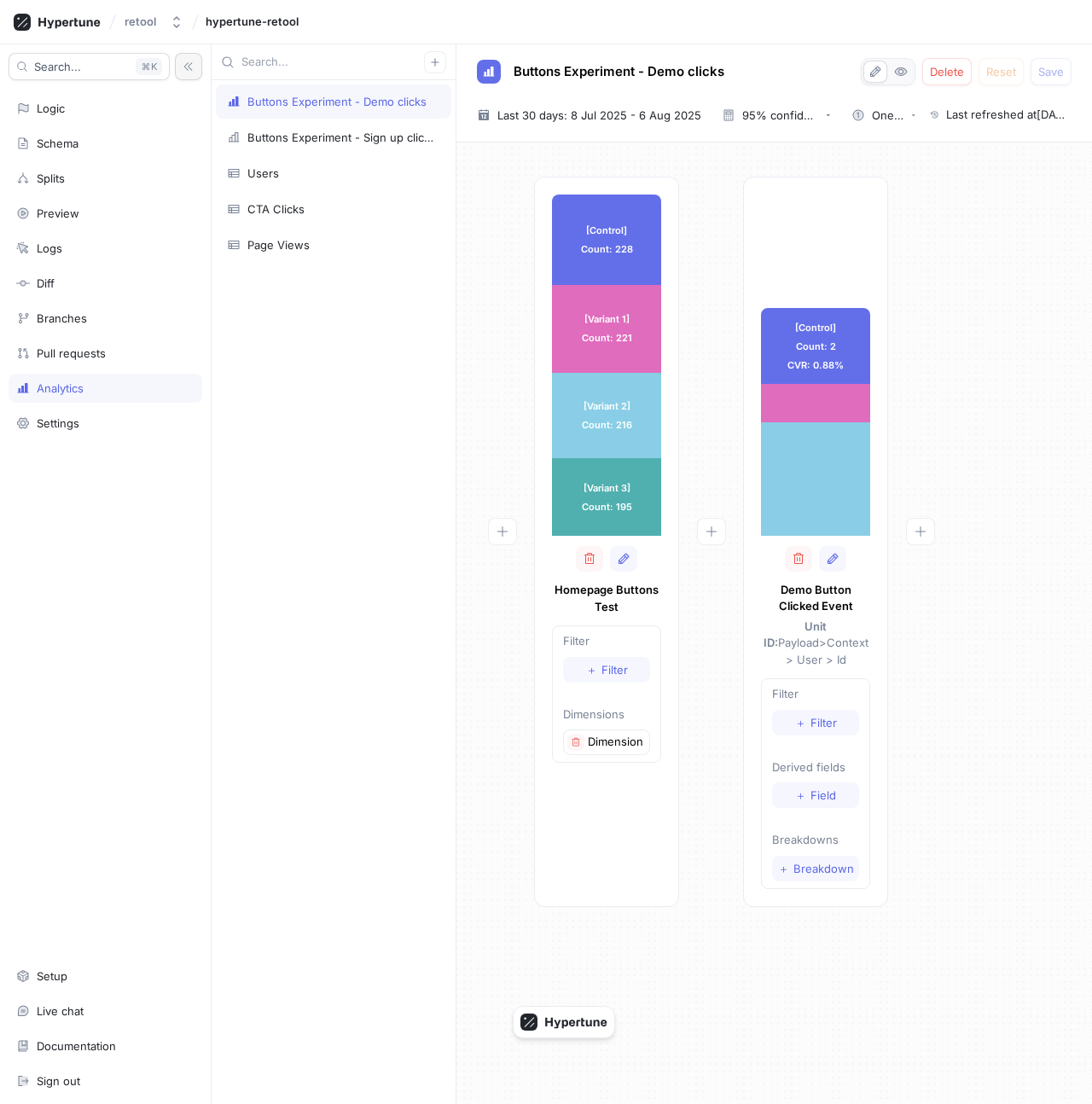click 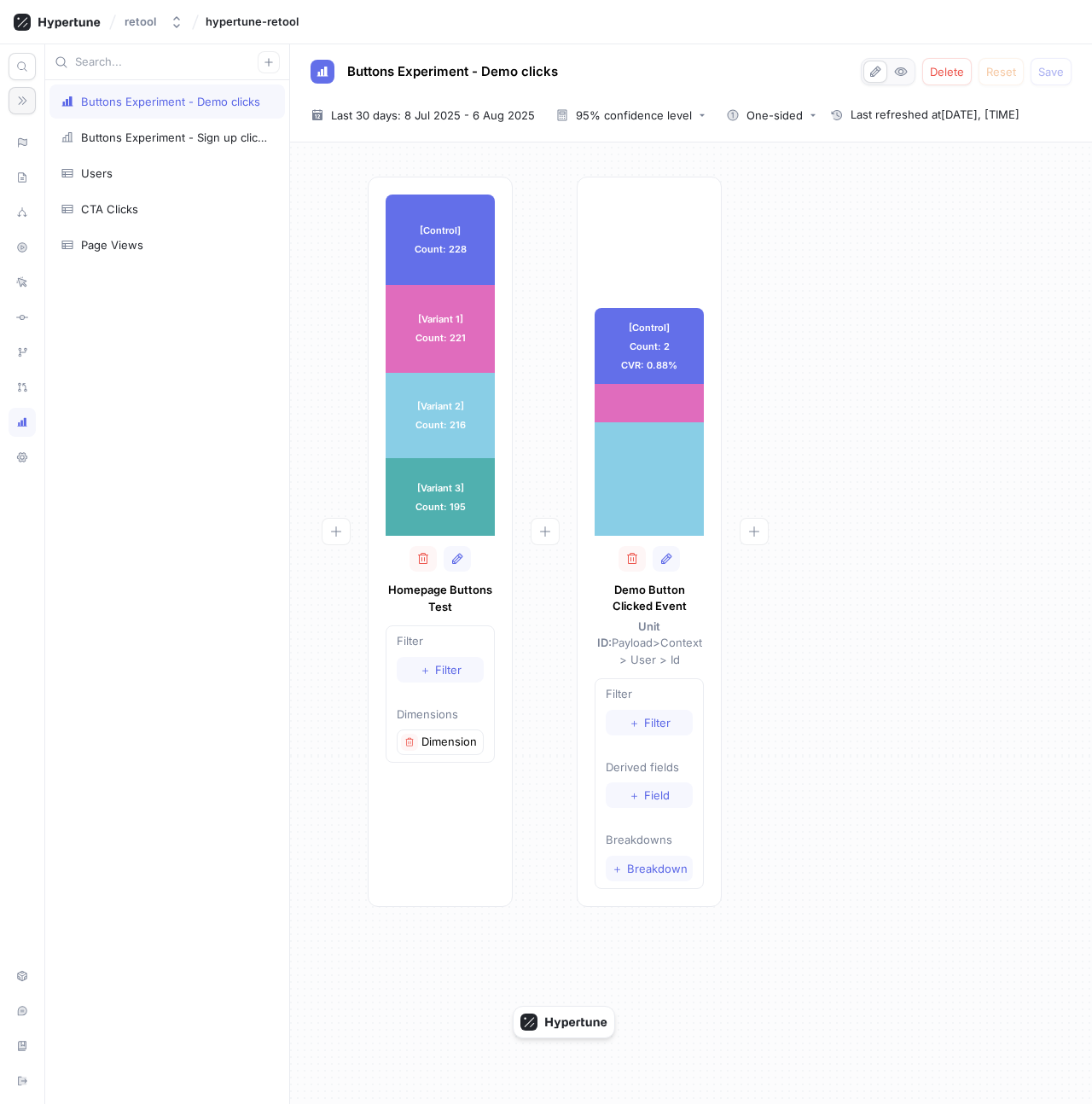 click 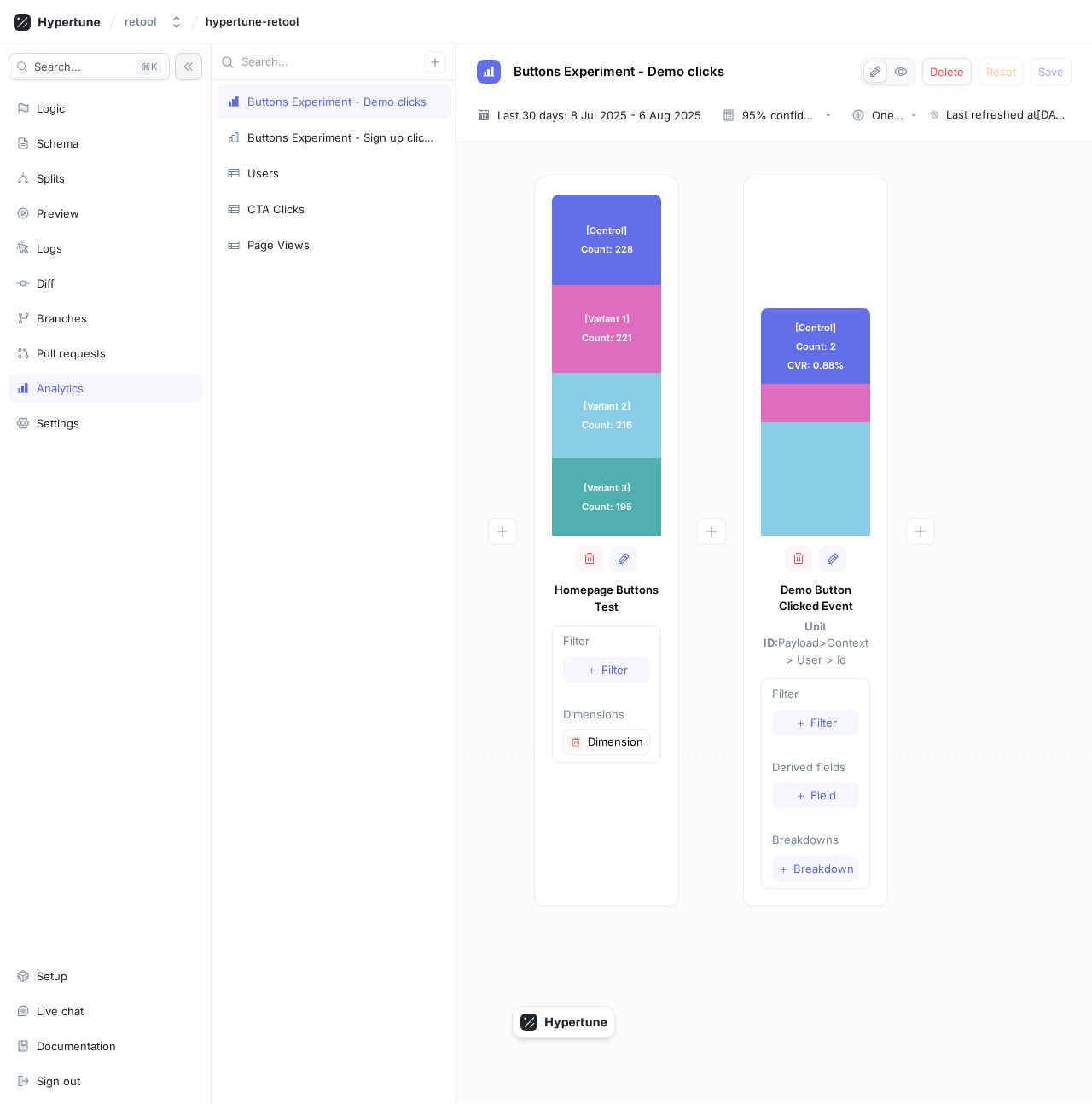 click on "Buttons Experiment - Demo clicks" at bounding box center [337, 102] 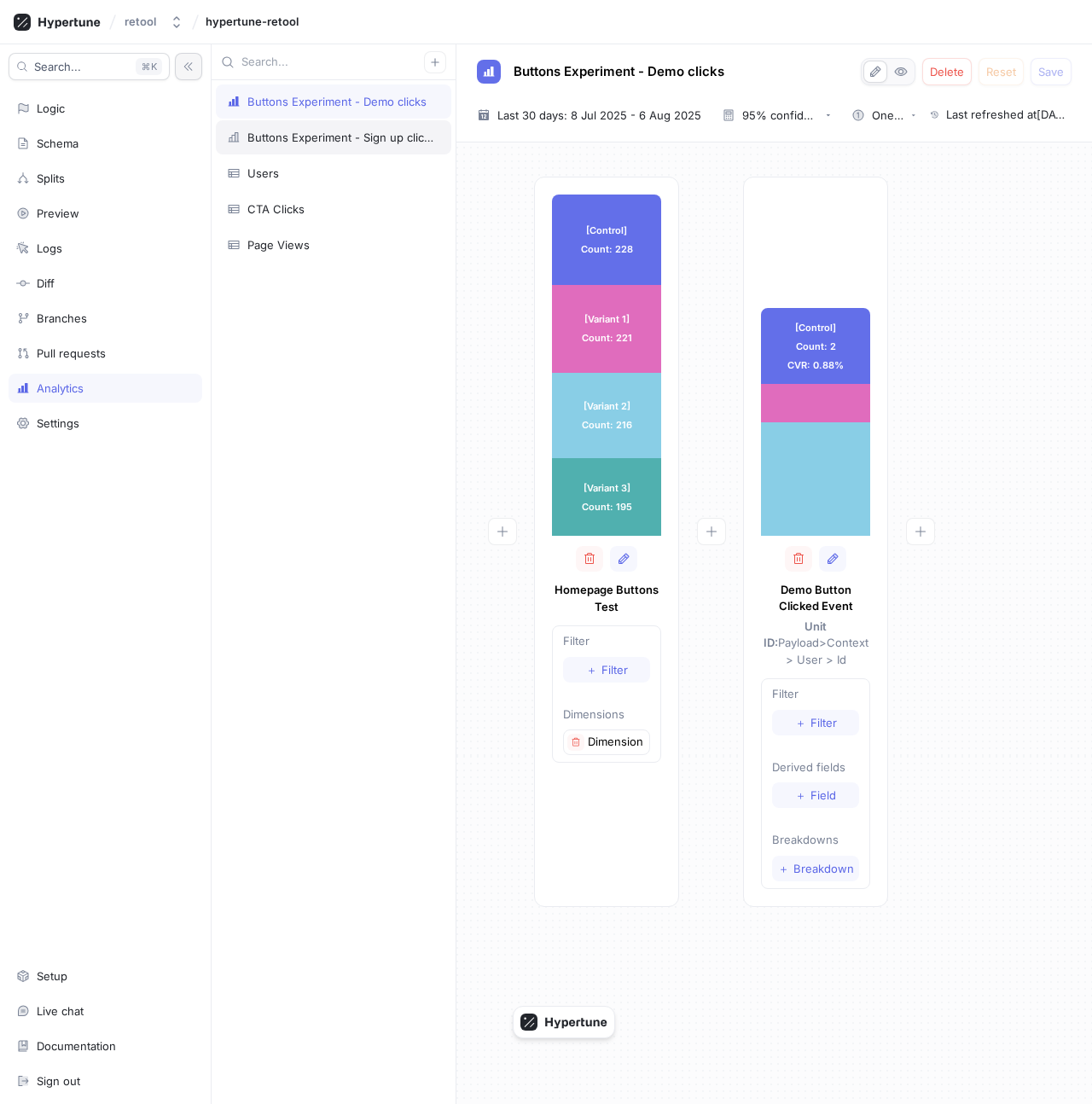 click on "Buttons Experiment - Sign up clicks" at bounding box center [334, 137] 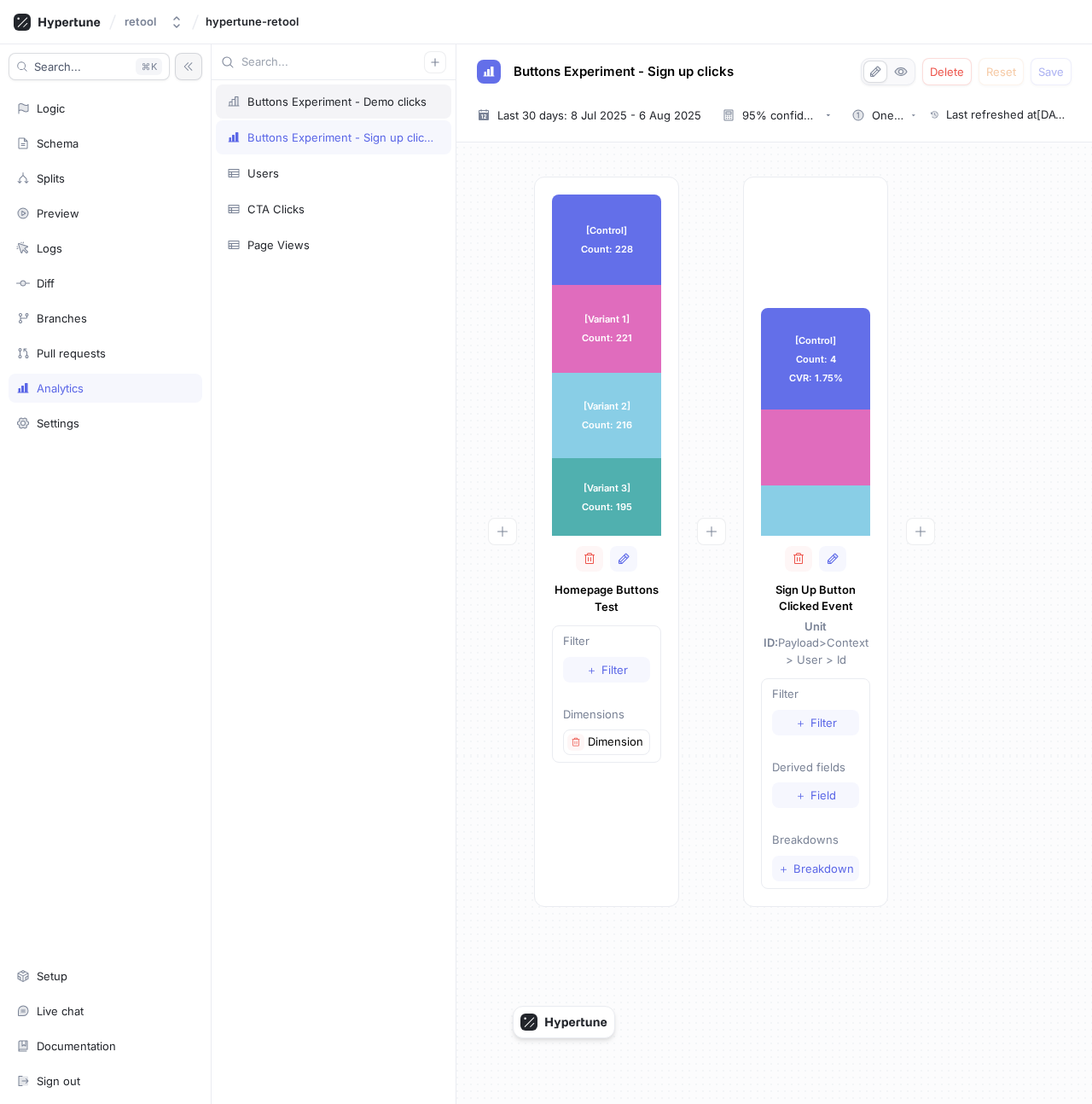 click on "Buttons Experiment - Demo clicks" at bounding box center [337, 102] 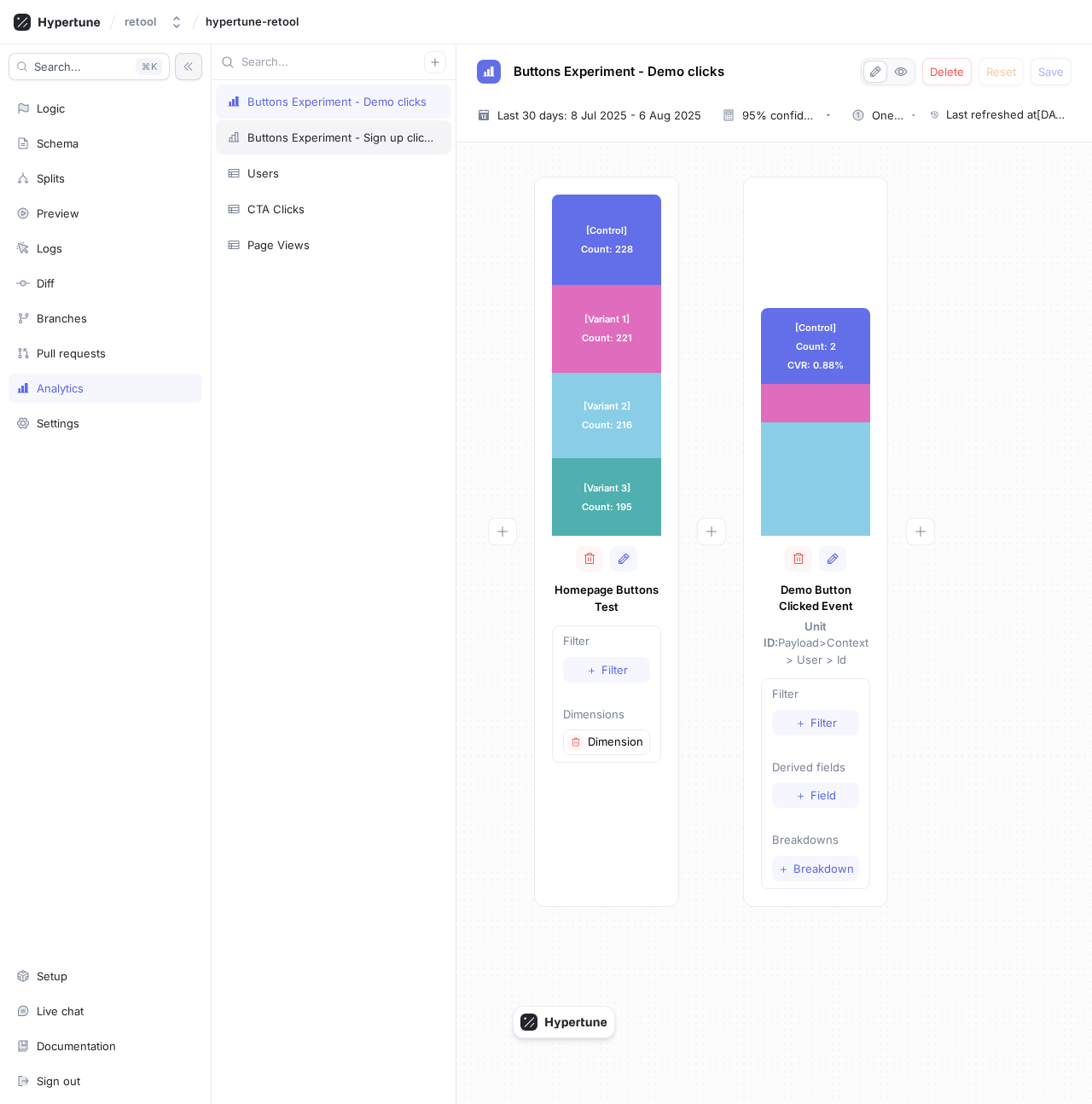 click on "Buttons Experiment - Sign up clicks" at bounding box center [340, 137] 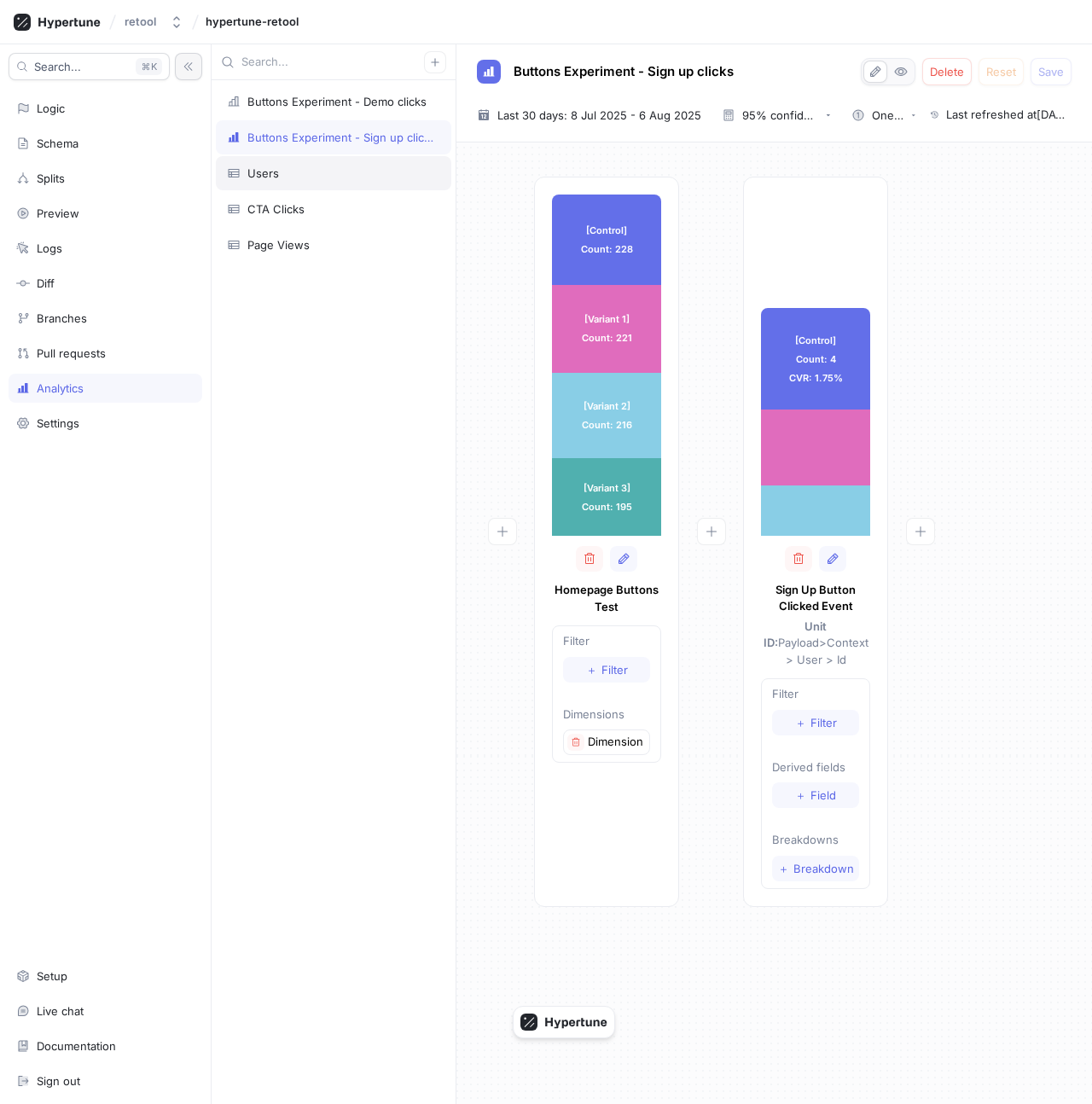 click on "Users" at bounding box center [334, 173] 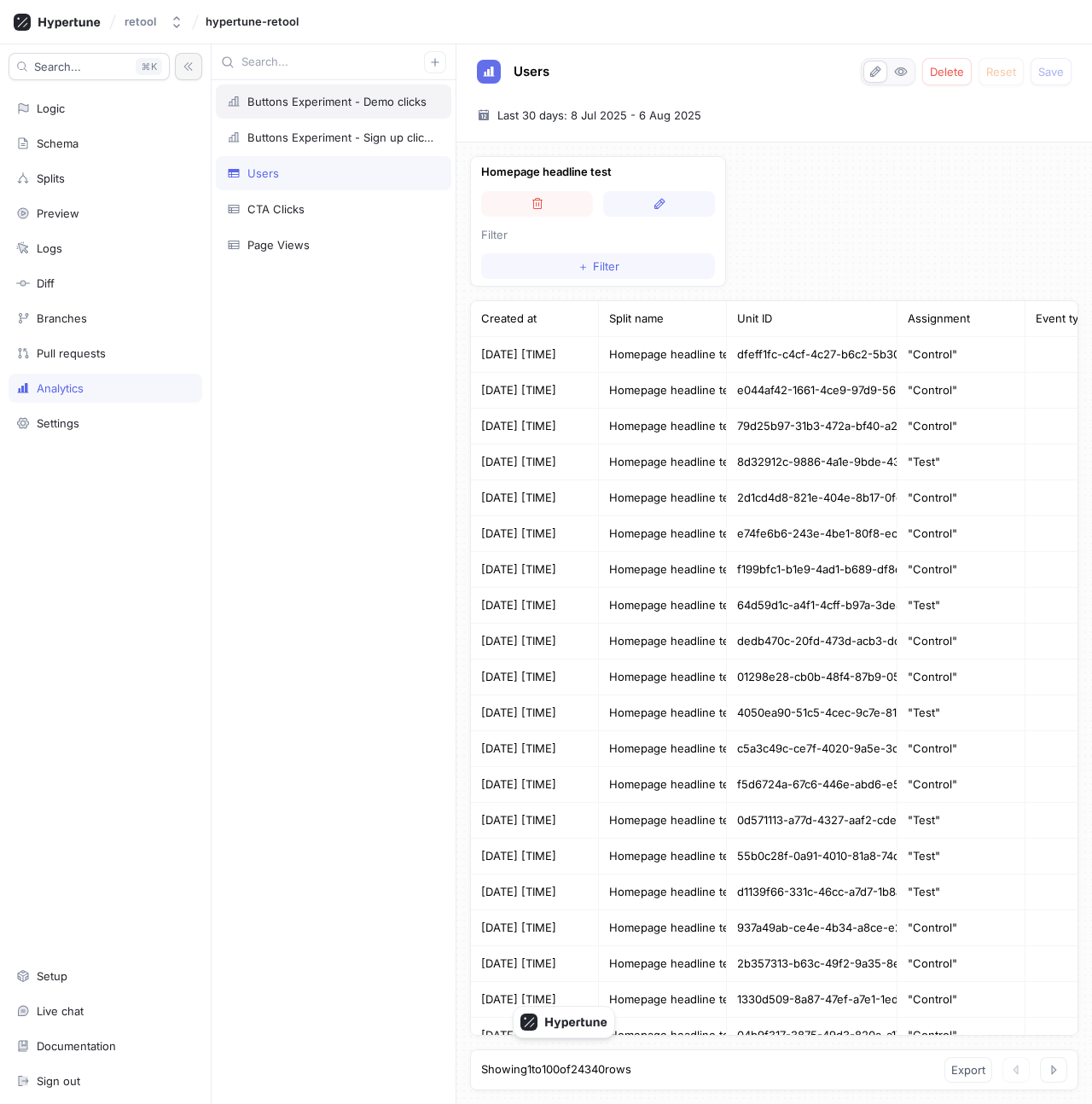 click on "Buttons Experiment - Demo clicks" at bounding box center (334, 102) 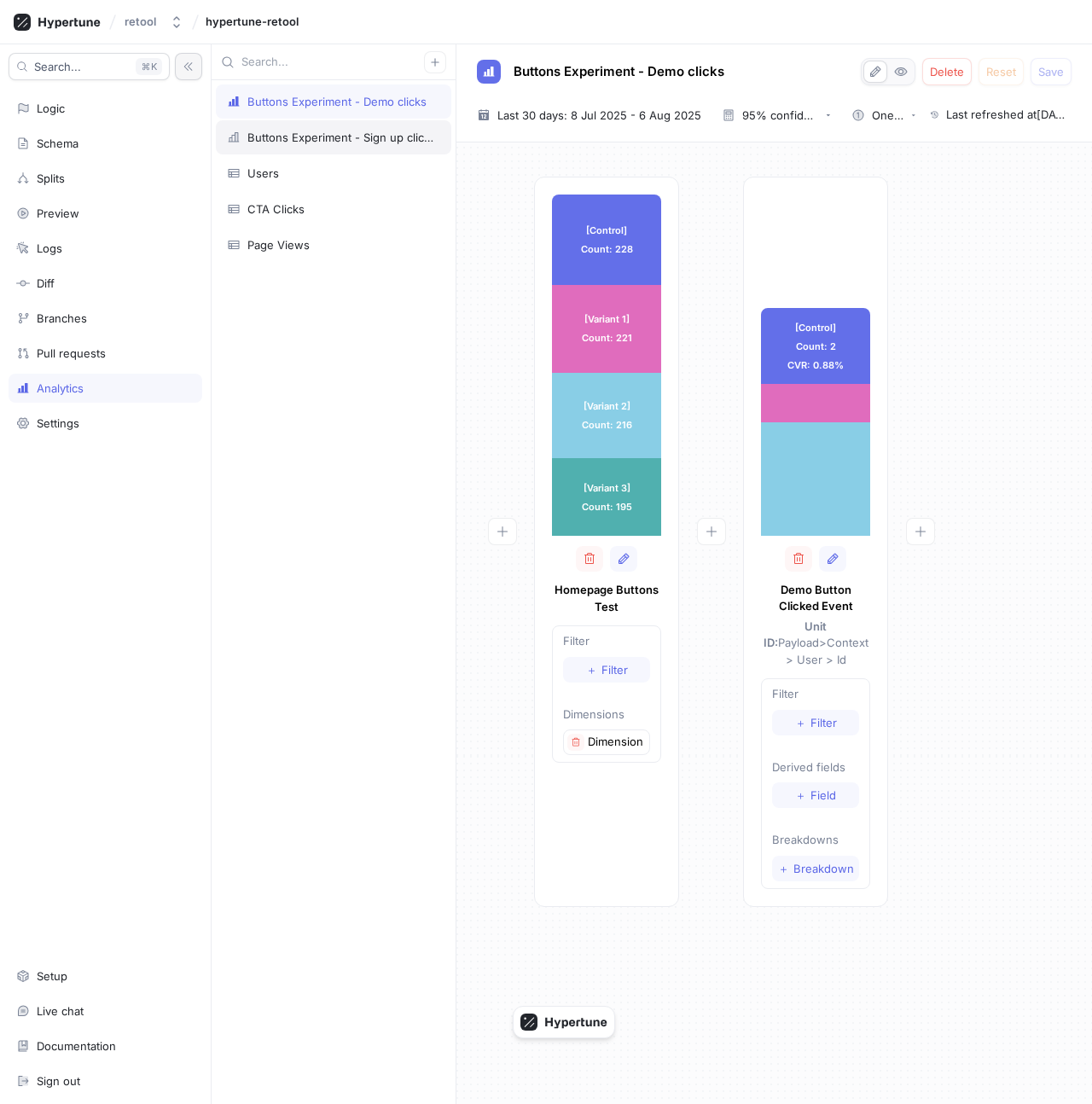 click on "Buttons Experiment - Sign up clicks" at bounding box center (334, 137) 